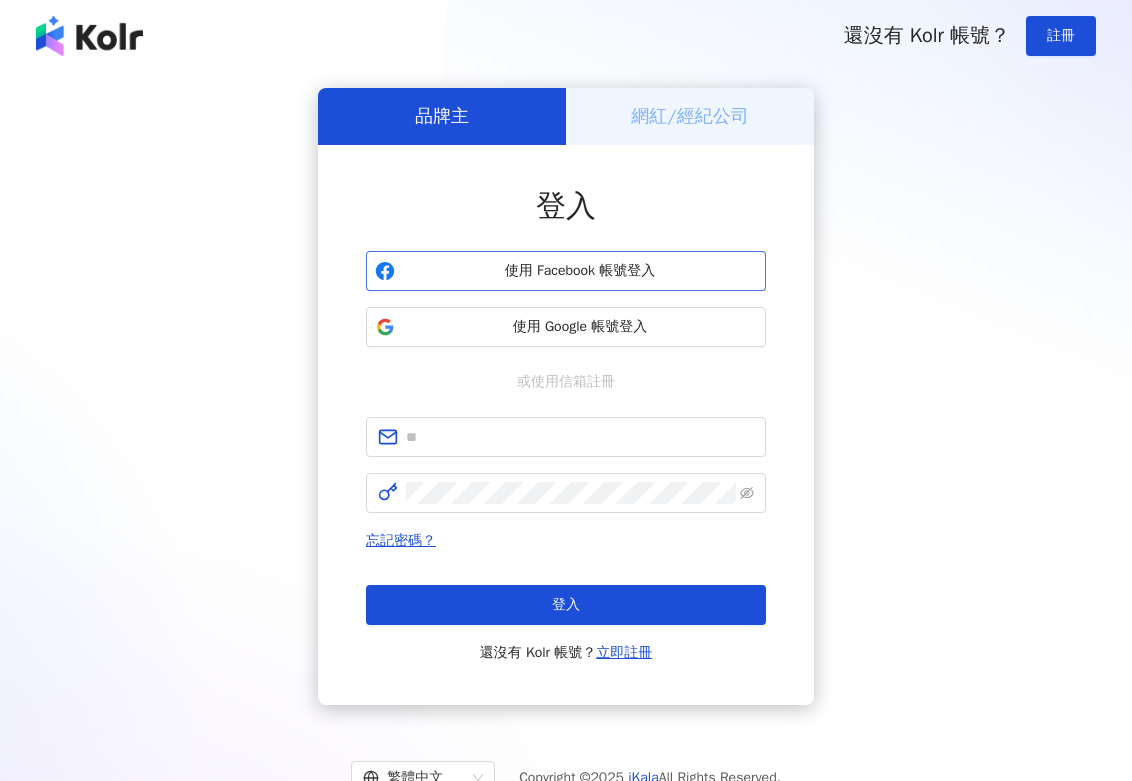 scroll, scrollTop: 0, scrollLeft: 0, axis: both 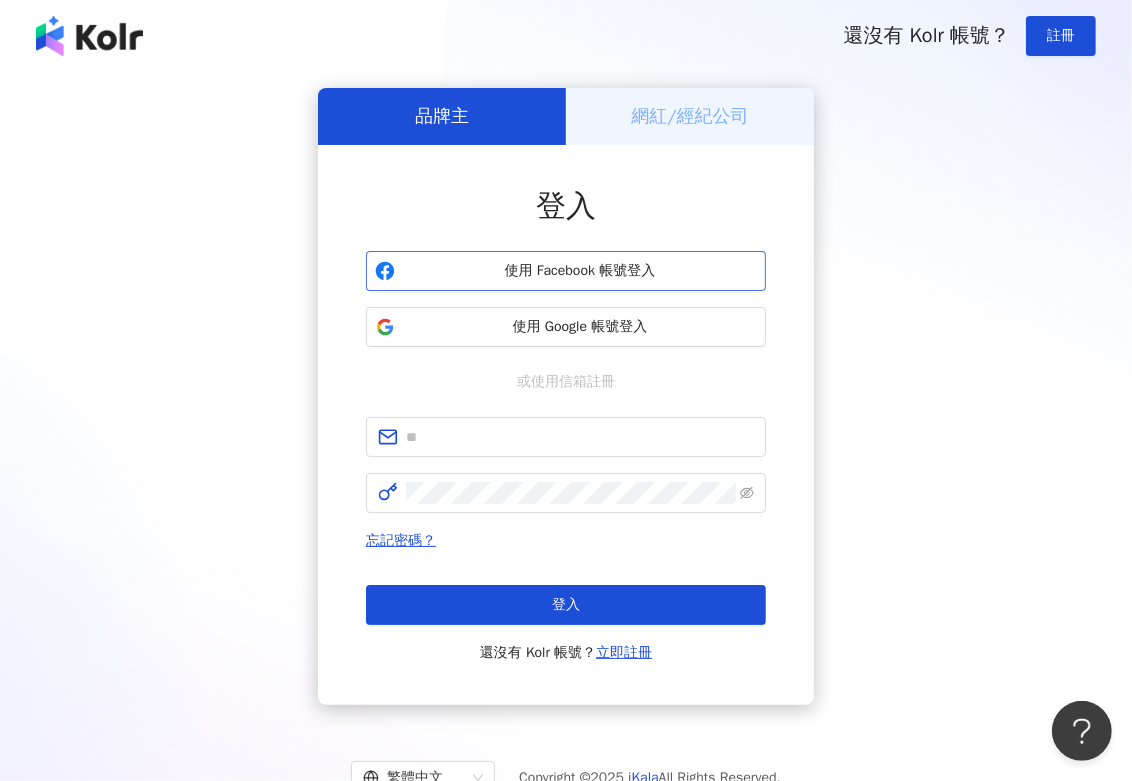click on "使用 Facebook 帳號登入" at bounding box center [580, 271] 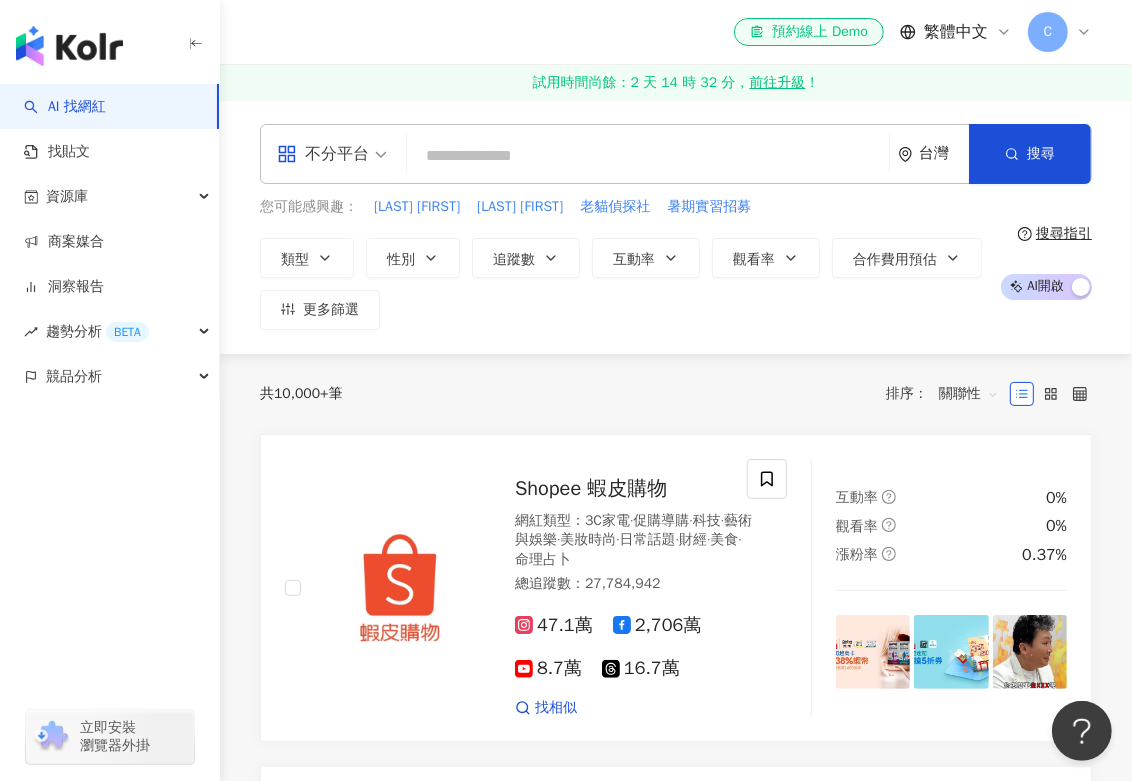 click at bounding box center [648, 156] 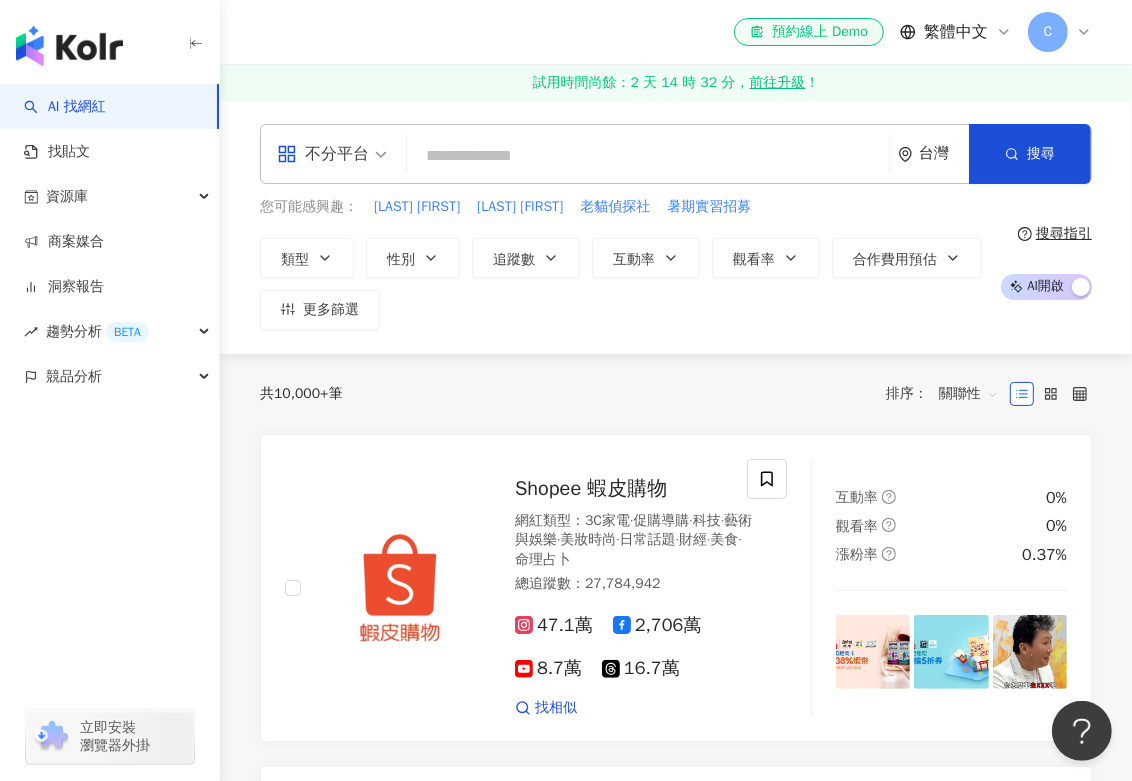 click at bounding box center (648, 156) 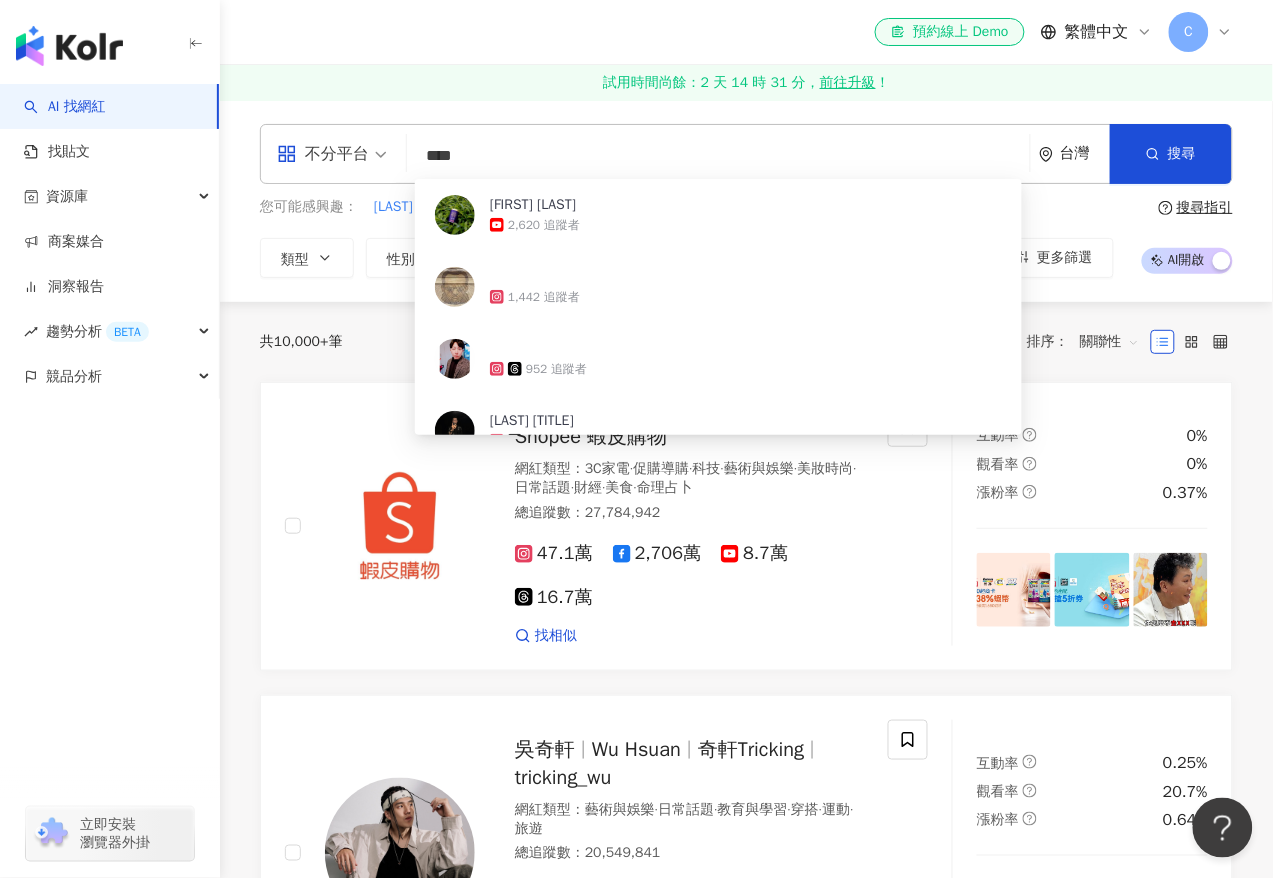 click on "****" at bounding box center [718, 156] 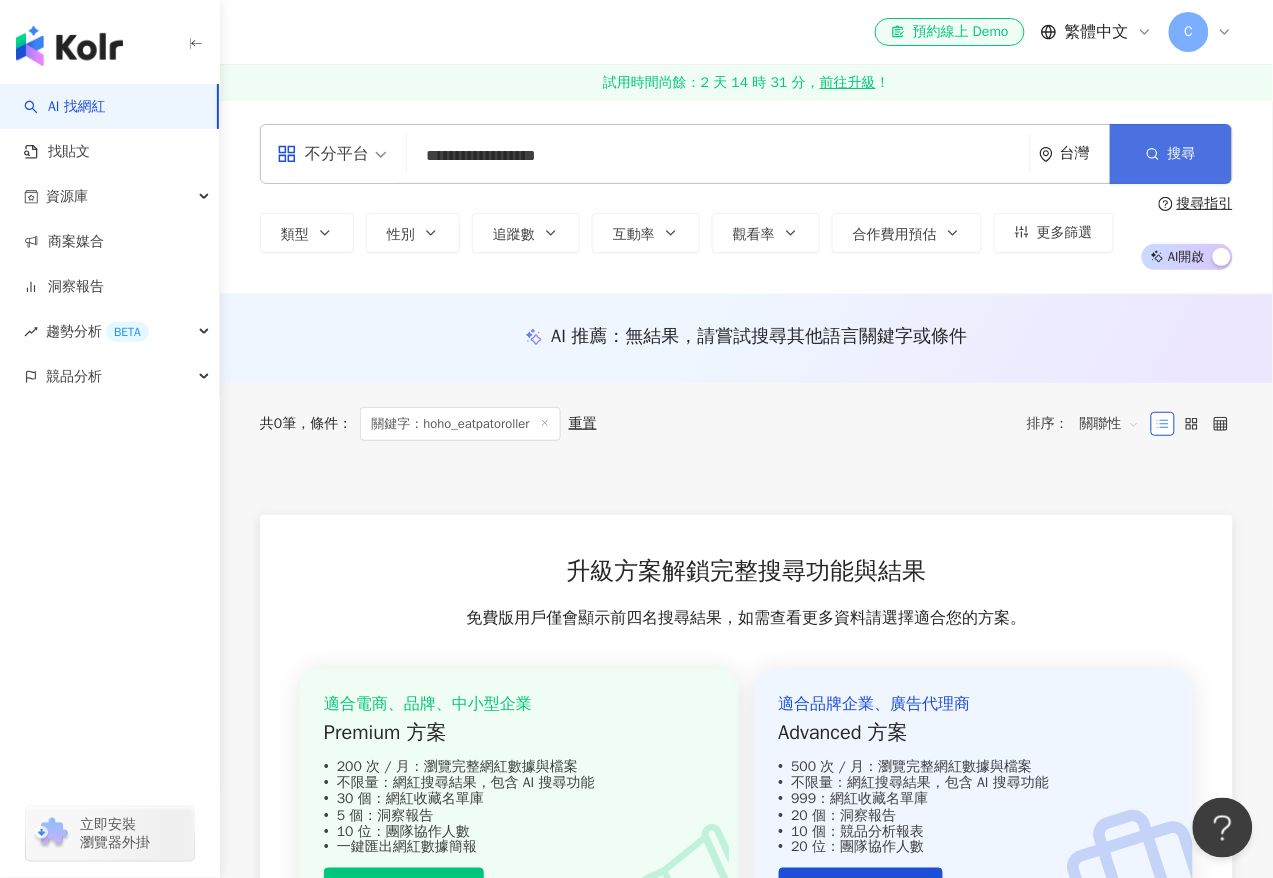 click on "搜尋" at bounding box center [1171, 154] 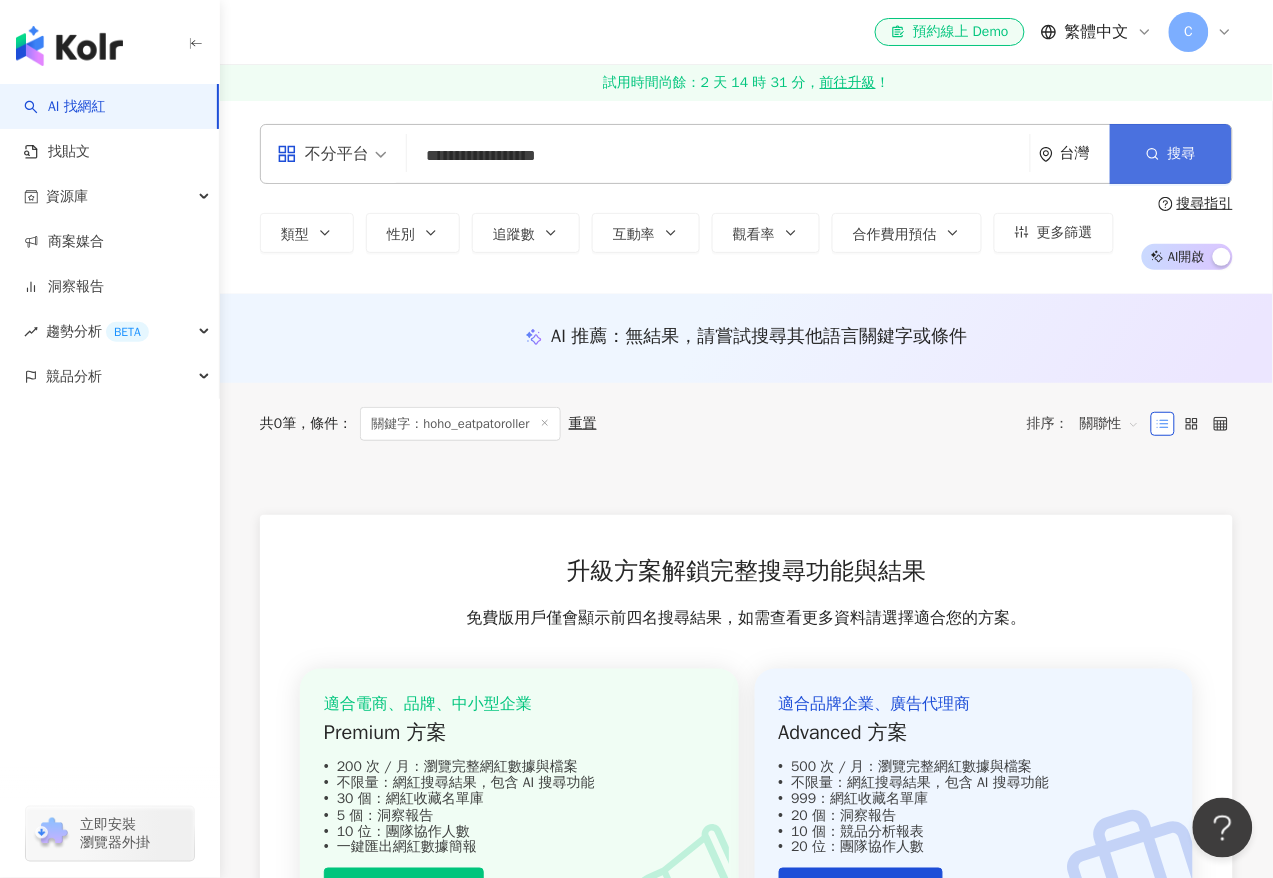 click 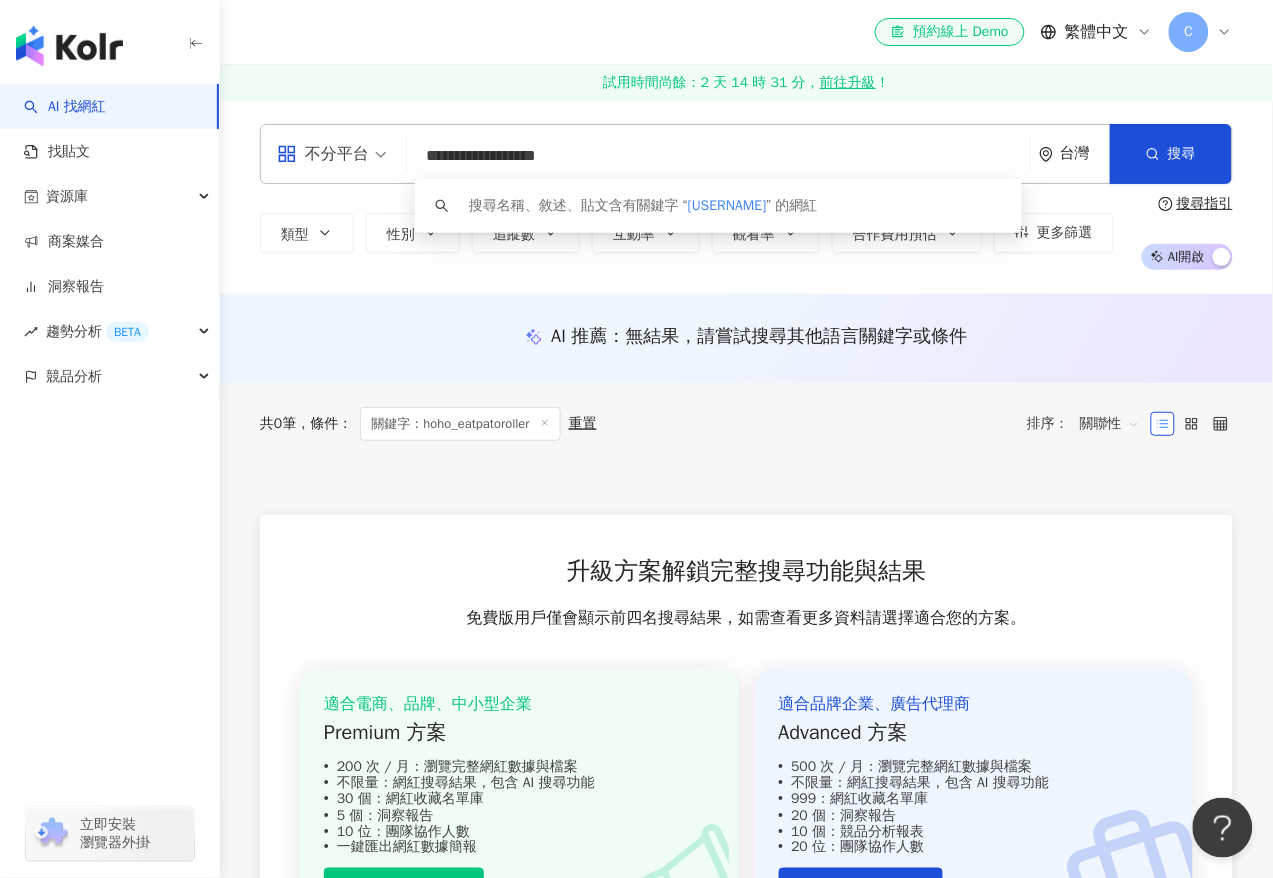 click on "**********" at bounding box center [718, 156] 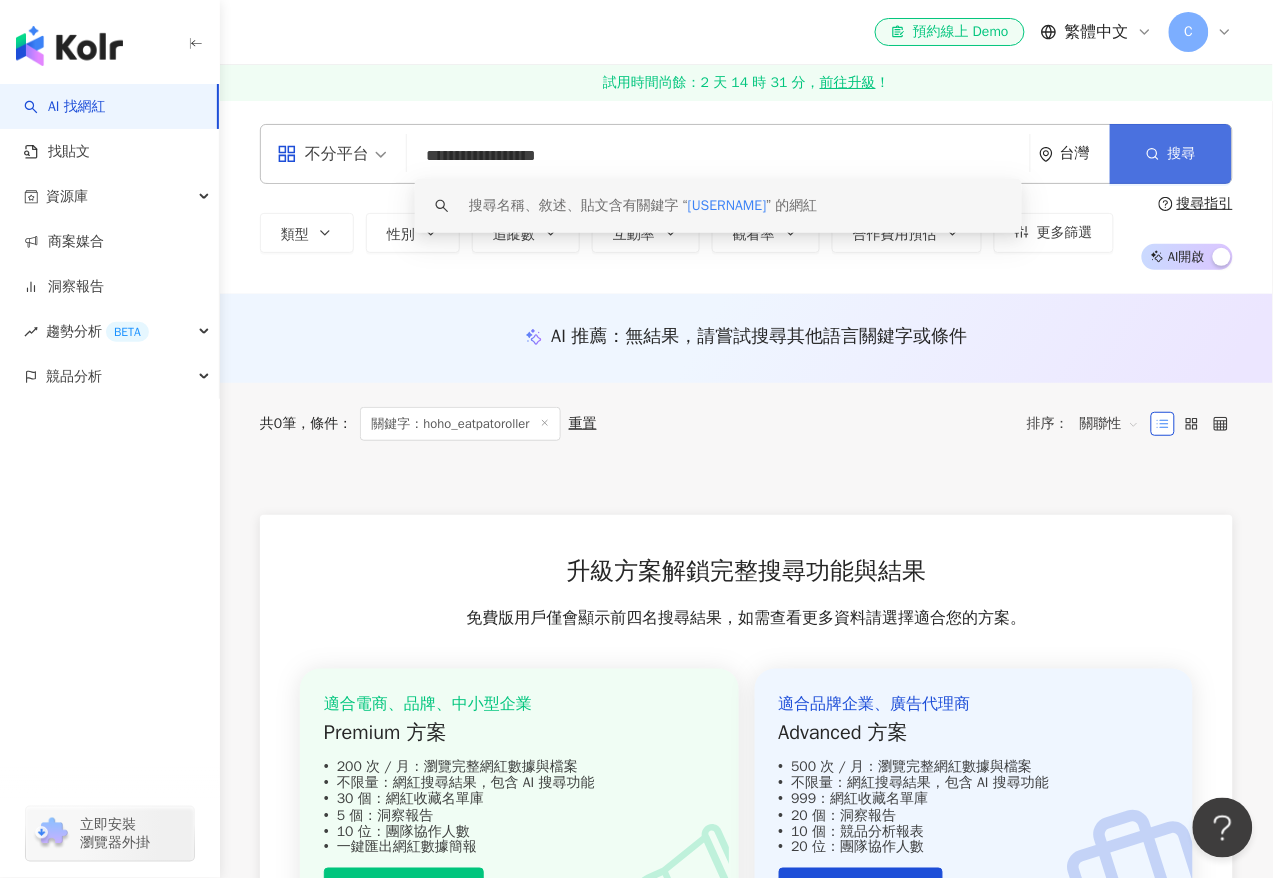 click on "搜尋" at bounding box center [1171, 154] 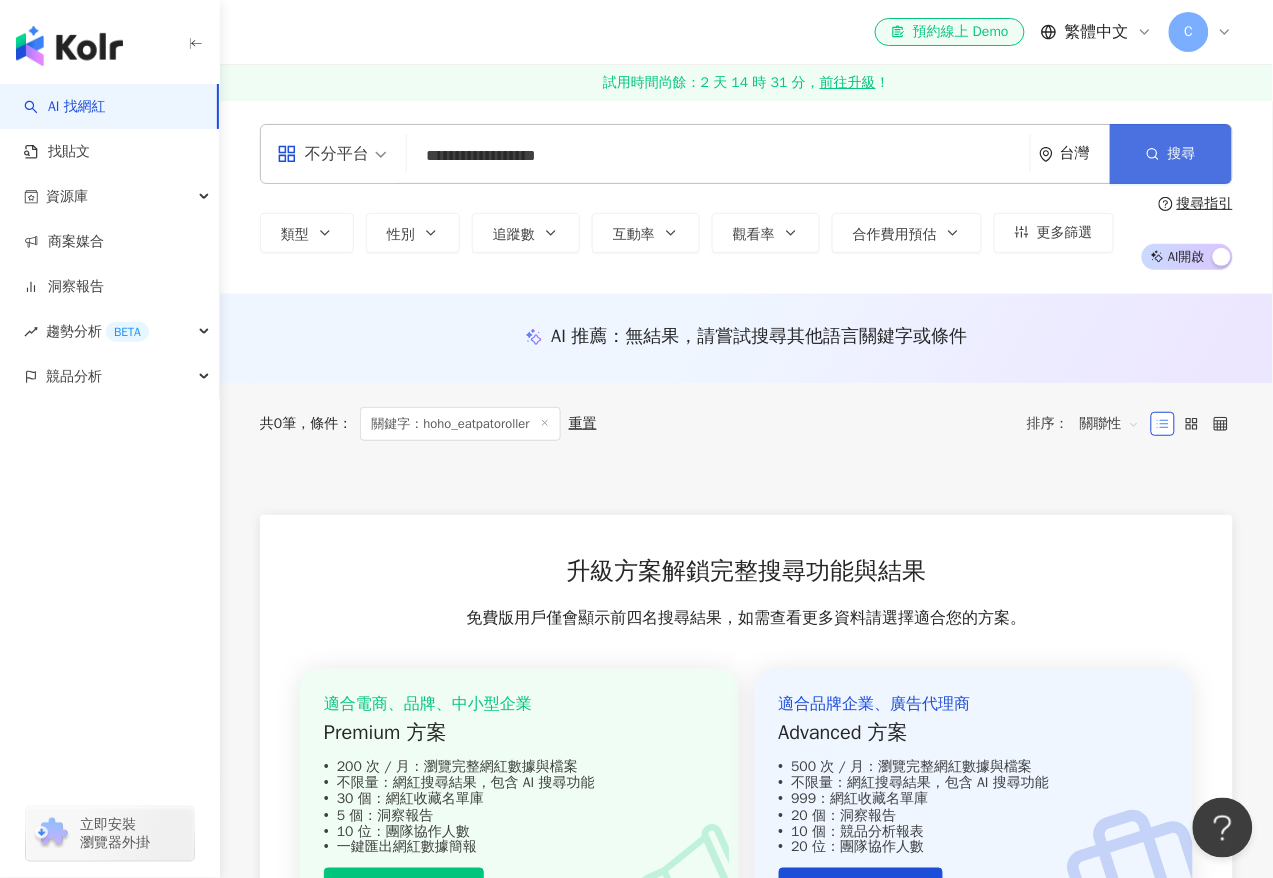 click on "搜尋" at bounding box center (1171, 154) 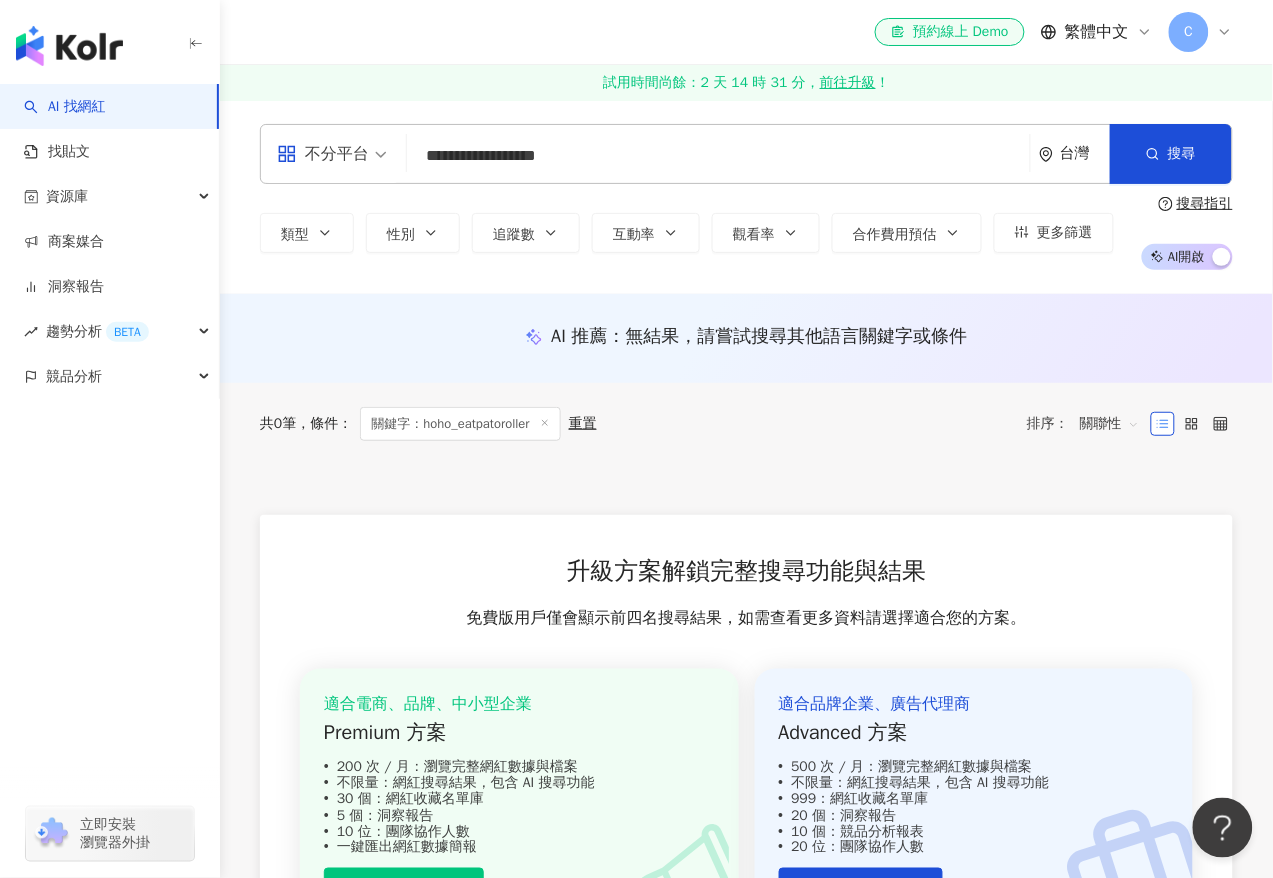 click on "**********" at bounding box center [718, 156] 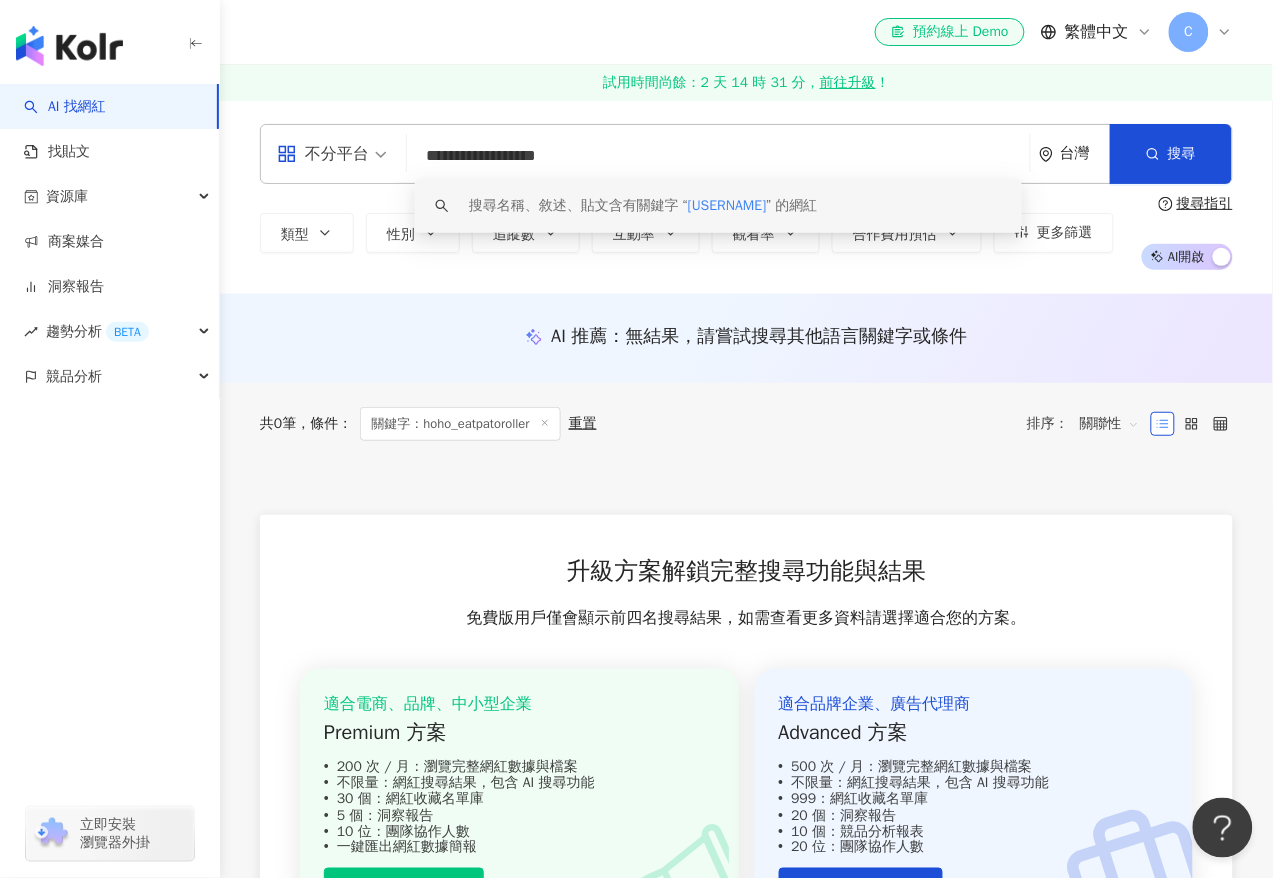 click on "**********" at bounding box center [718, 156] 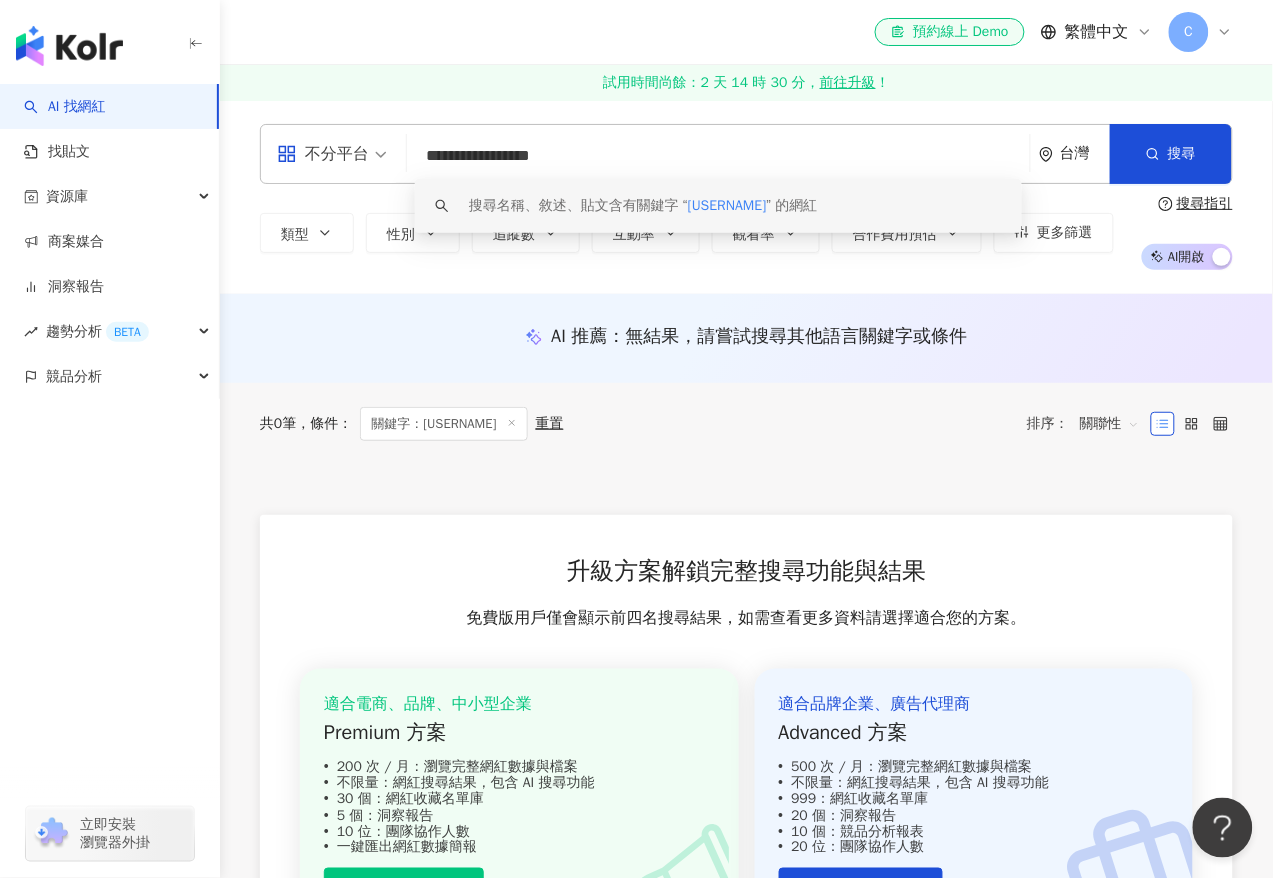 click on "hoho_eatpatroller" at bounding box center [727, 205] 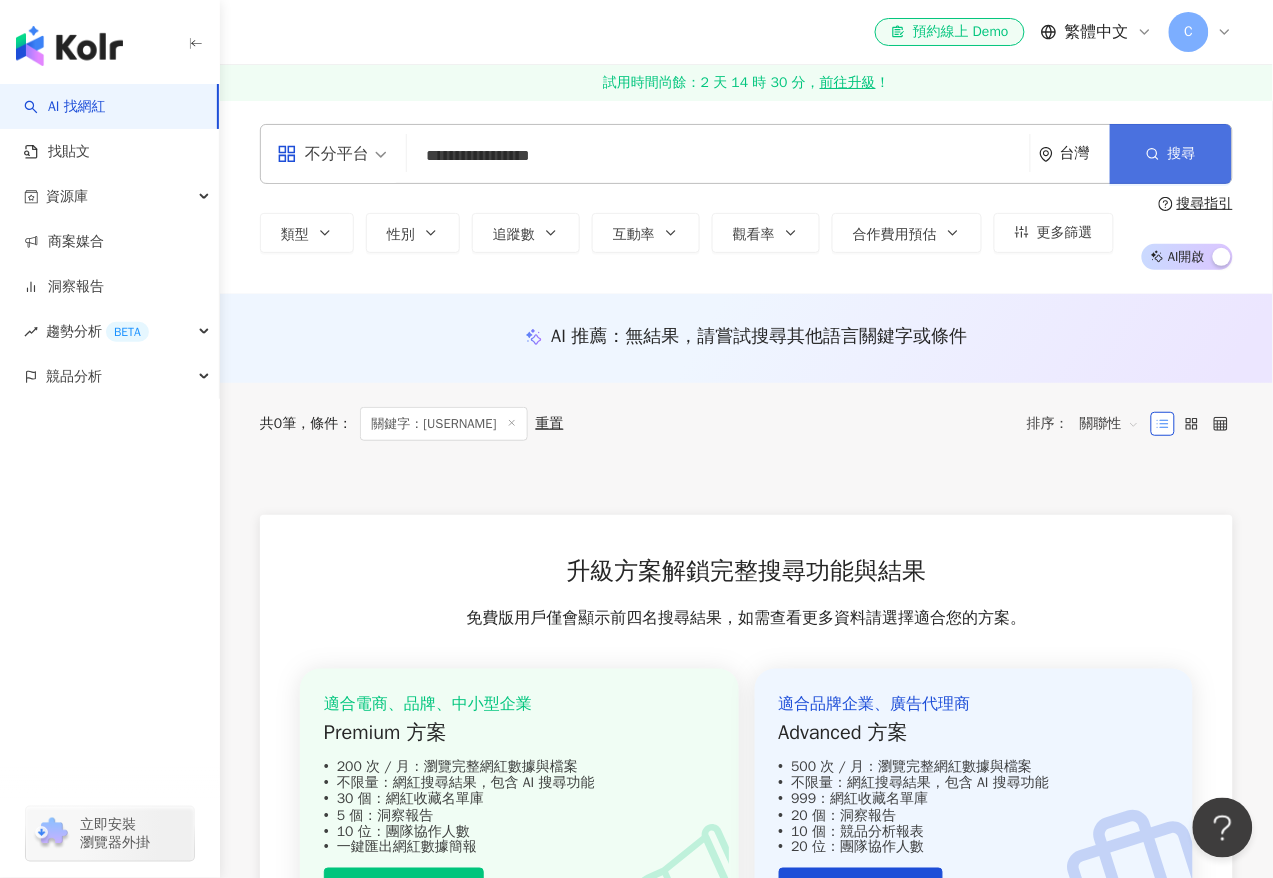 click at bounding box center (1153, 153) 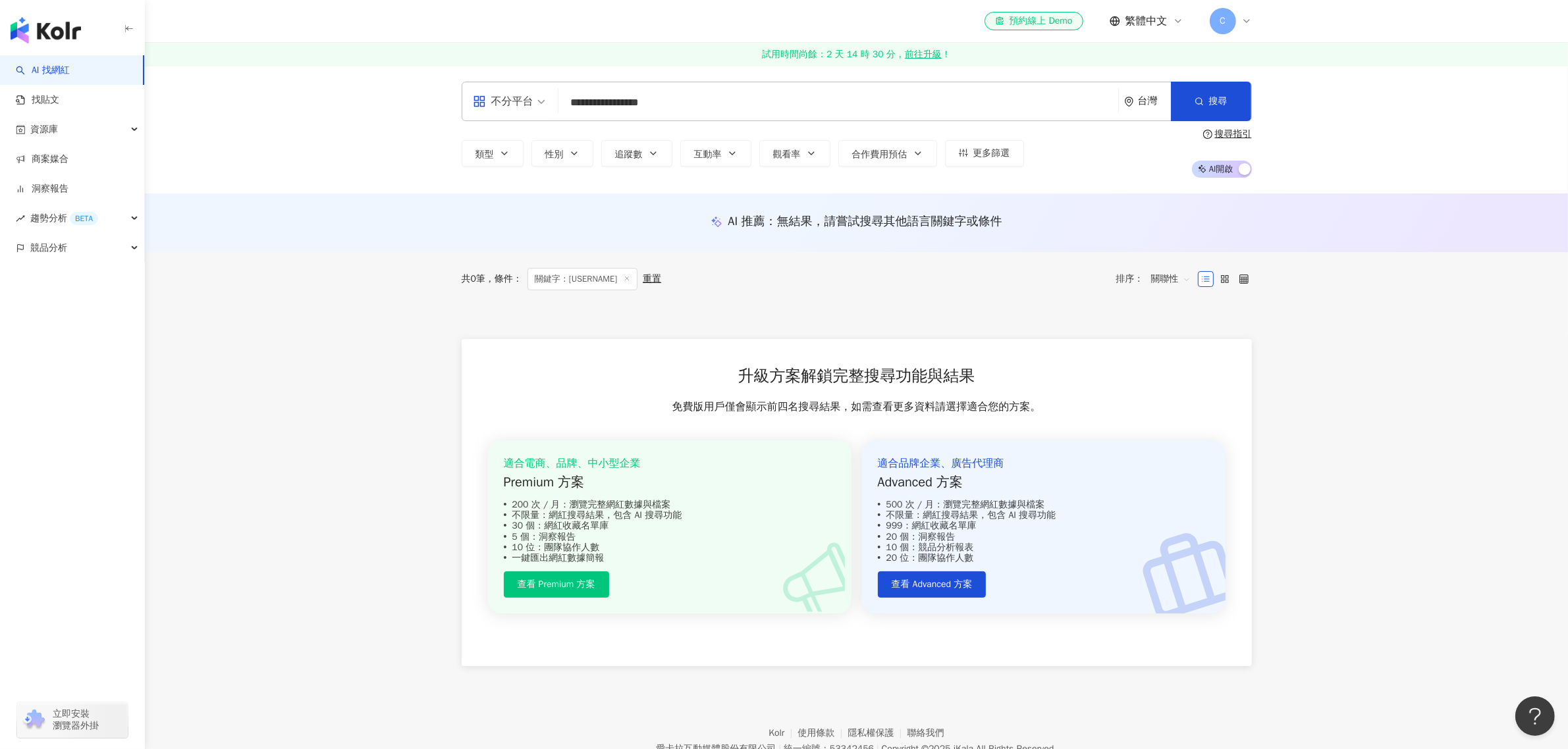 click on "**********" at bounding box center [838, 103] 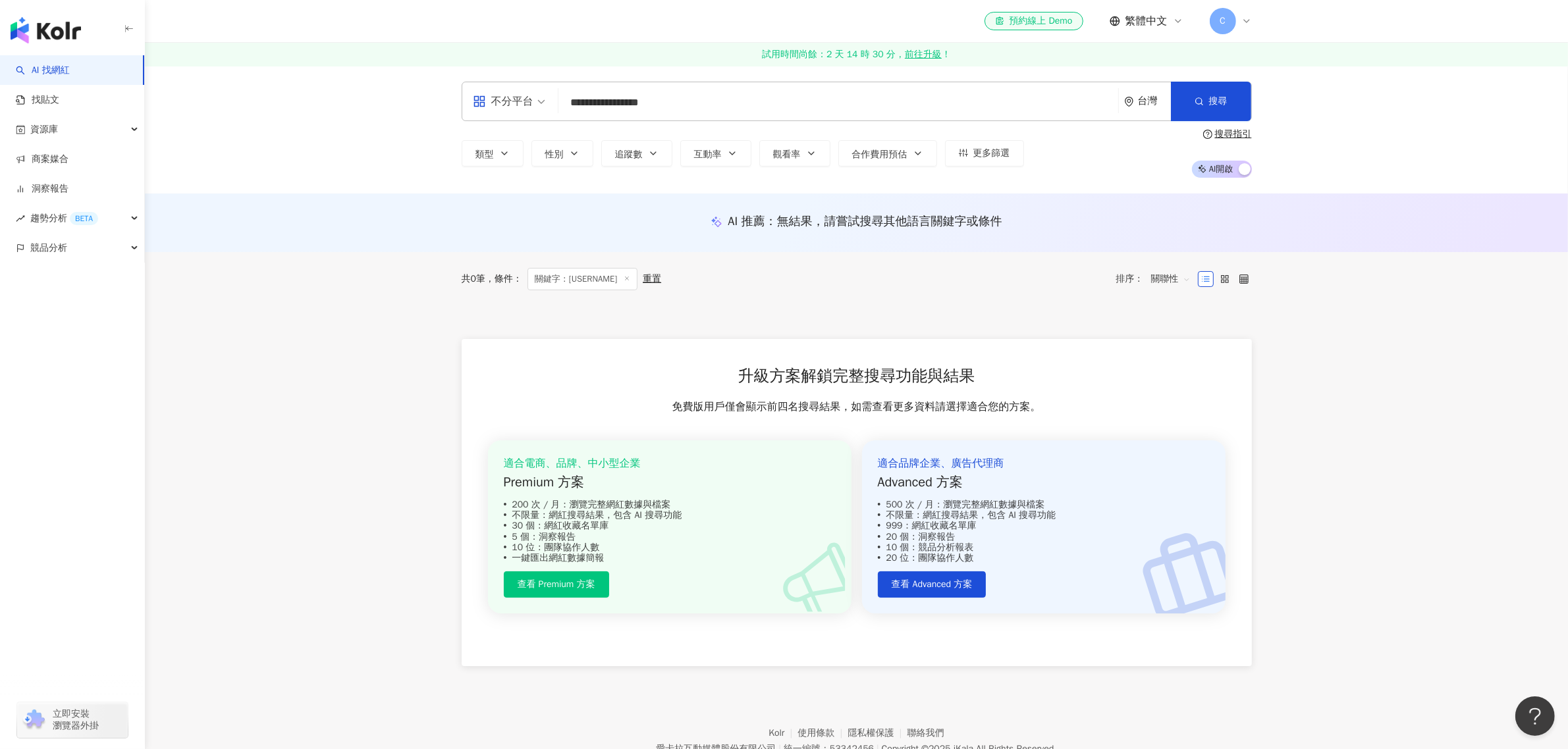 drag, startPoint x: 670, startPoint y: 113, endPoint x: 572, endPoint y: 107, distance: 98.1835 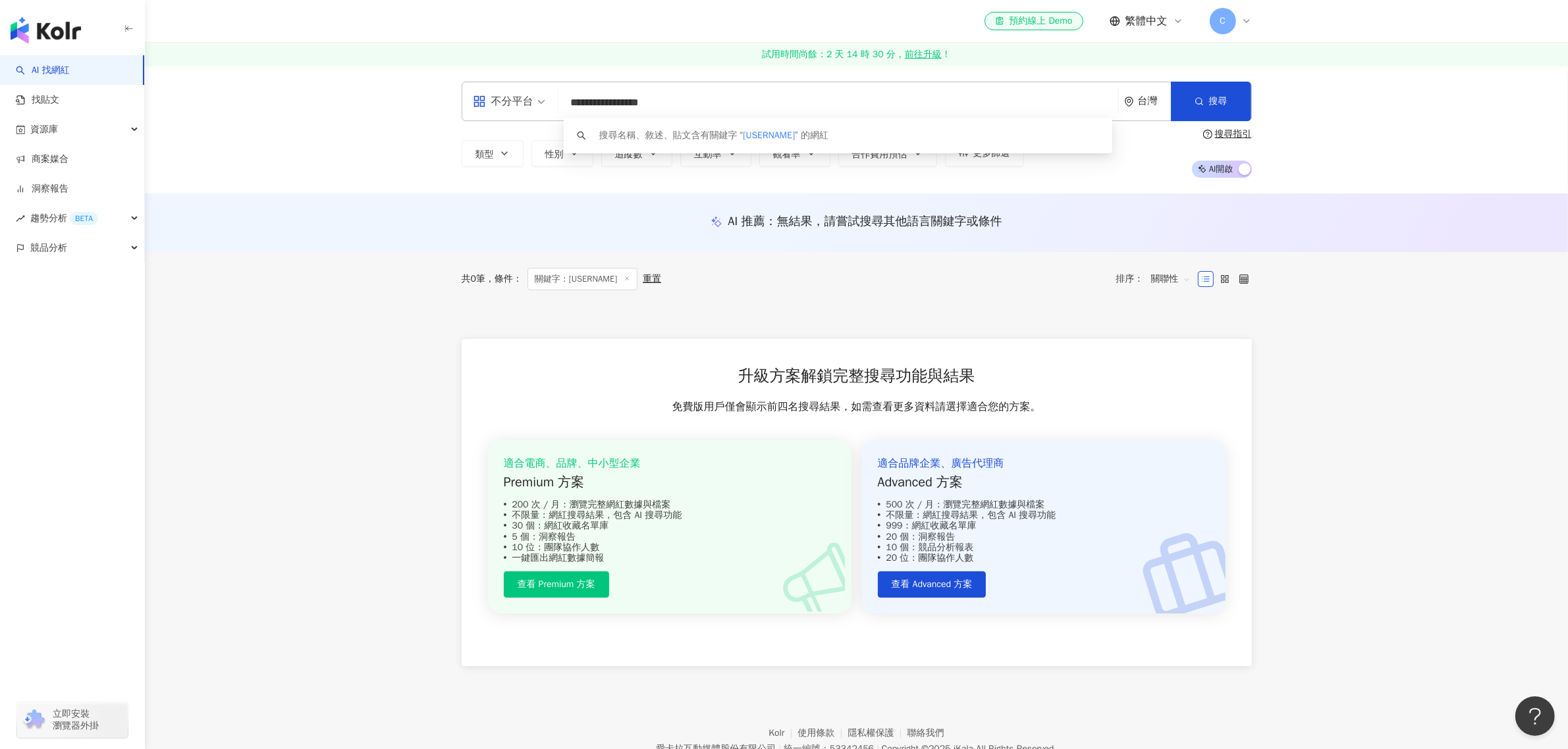 click on "**********" at bounding box center [838, 103] 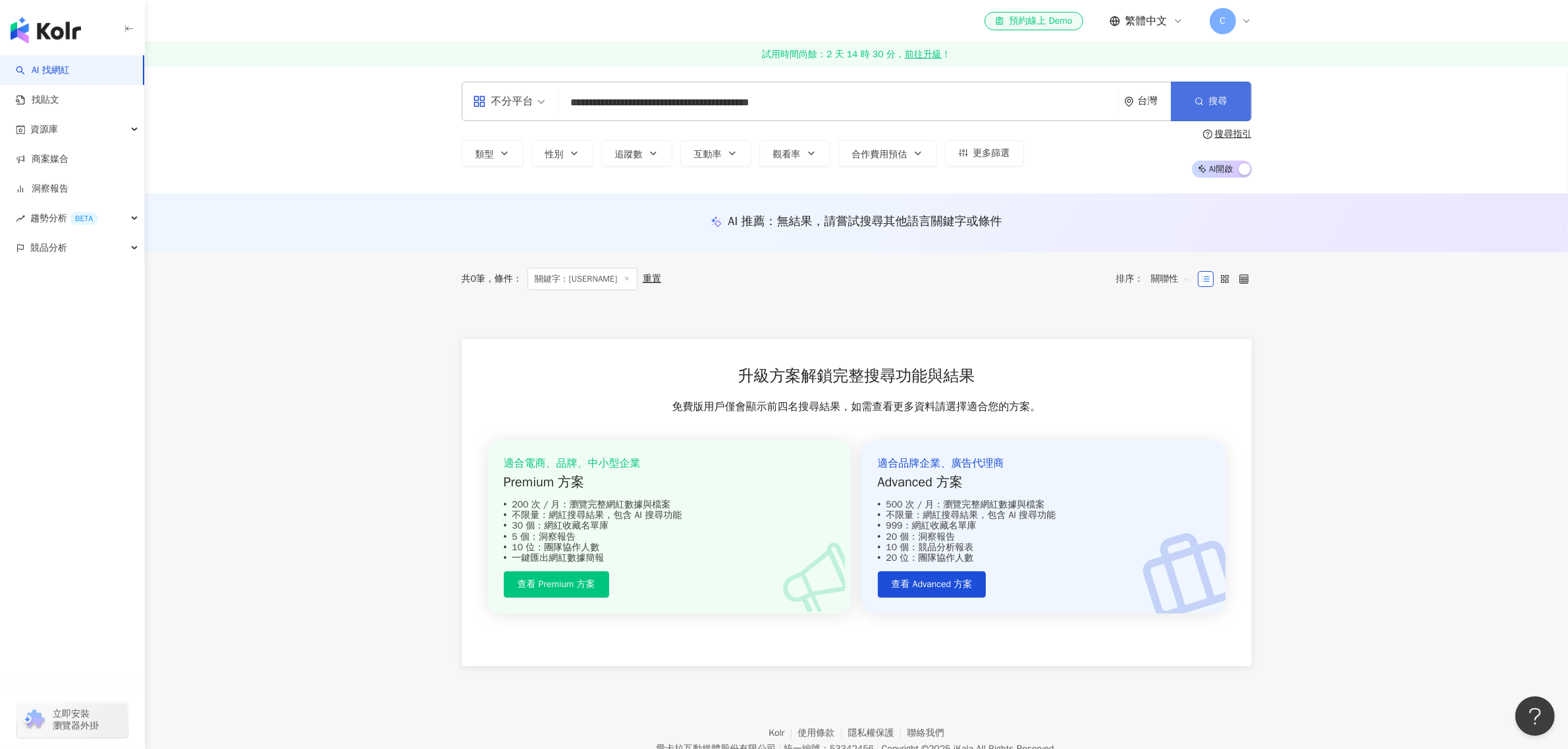 click on "搜尋" at bounding box center [1211, 101] 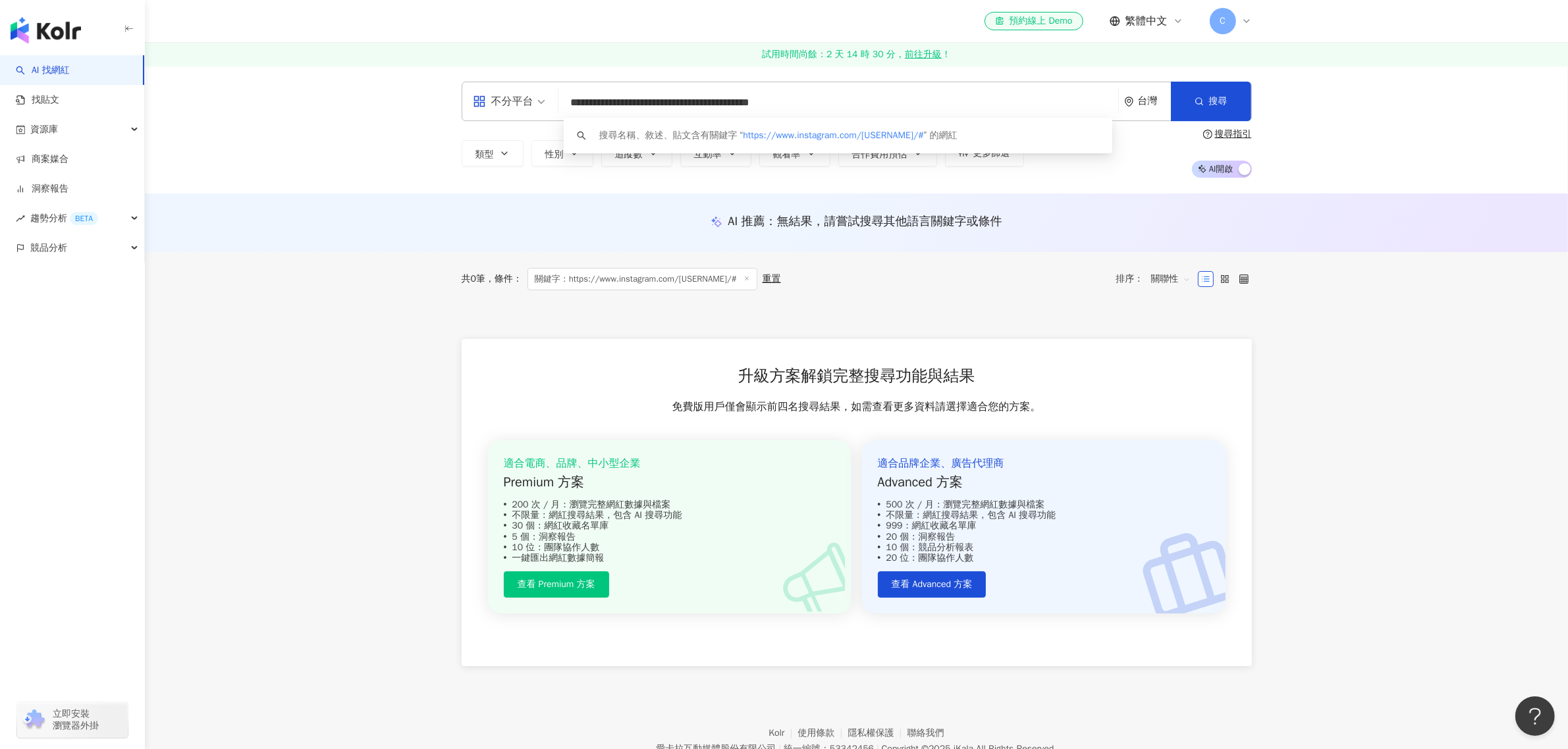 drag, startPoint x: 837, startPoint y: 92, endPoint x: 557, endPoint y: 92, distance: 280 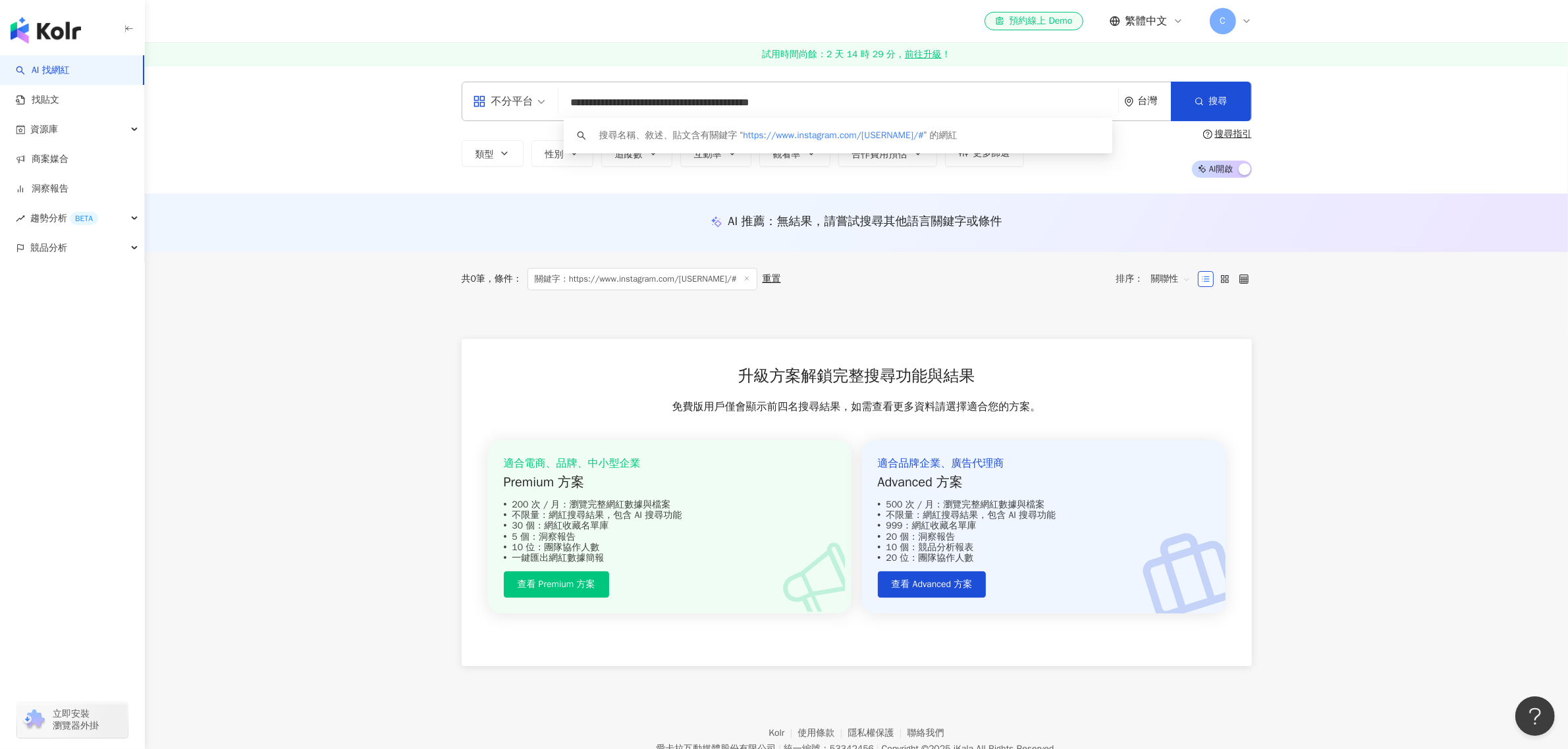 click on "**********" at bounding box center [838, 103] 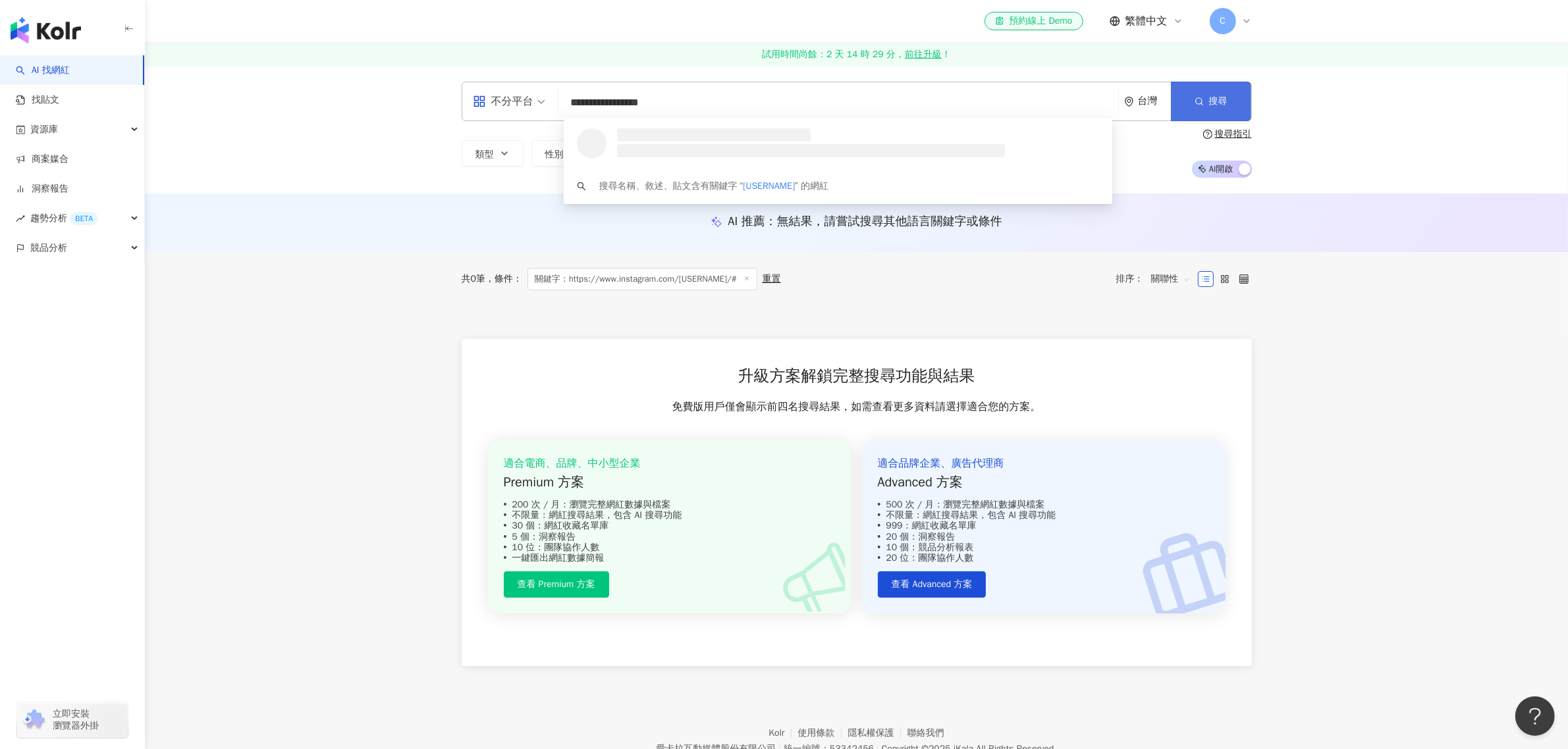 type on "**********" 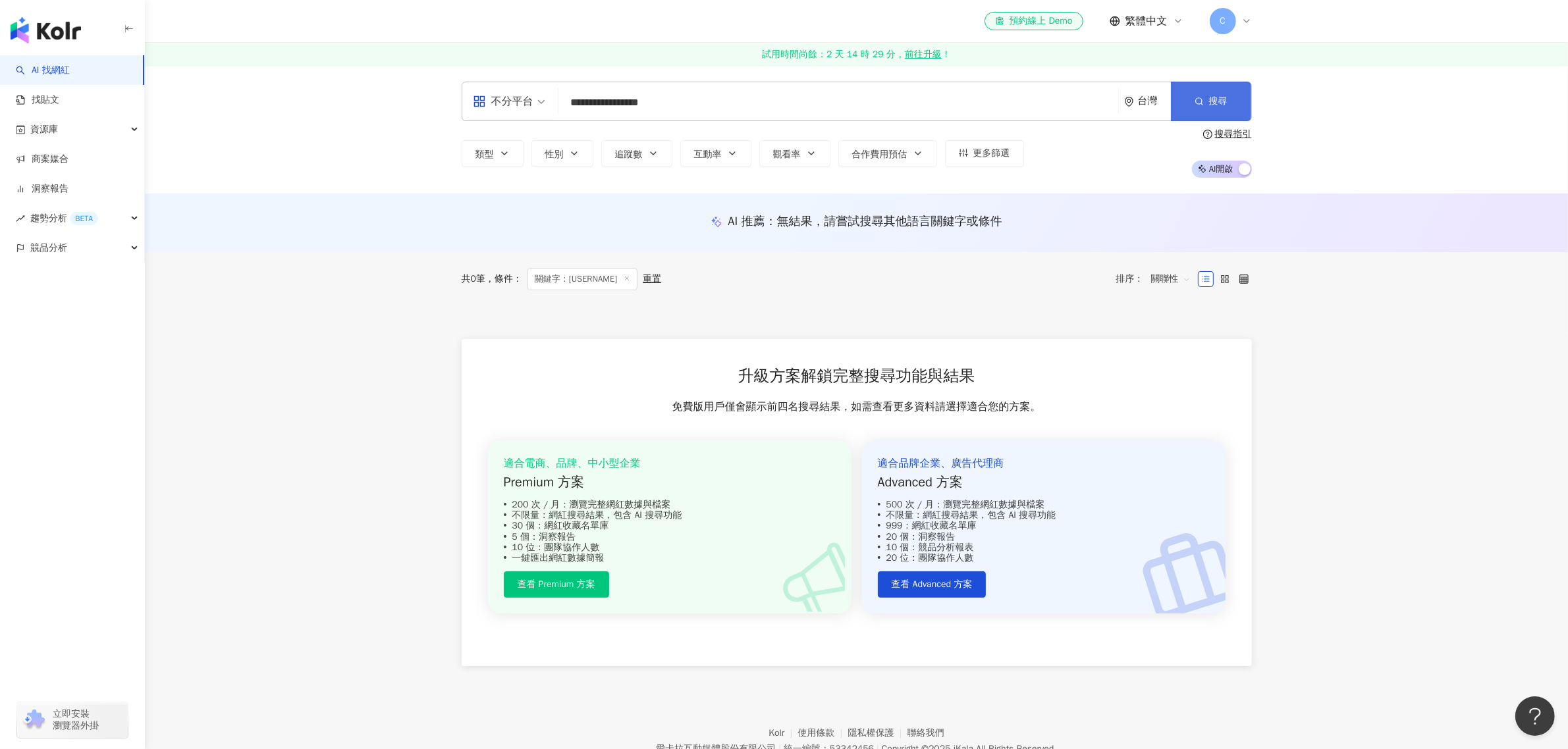 click on "搜尋" at bounding box center (1211, 101) 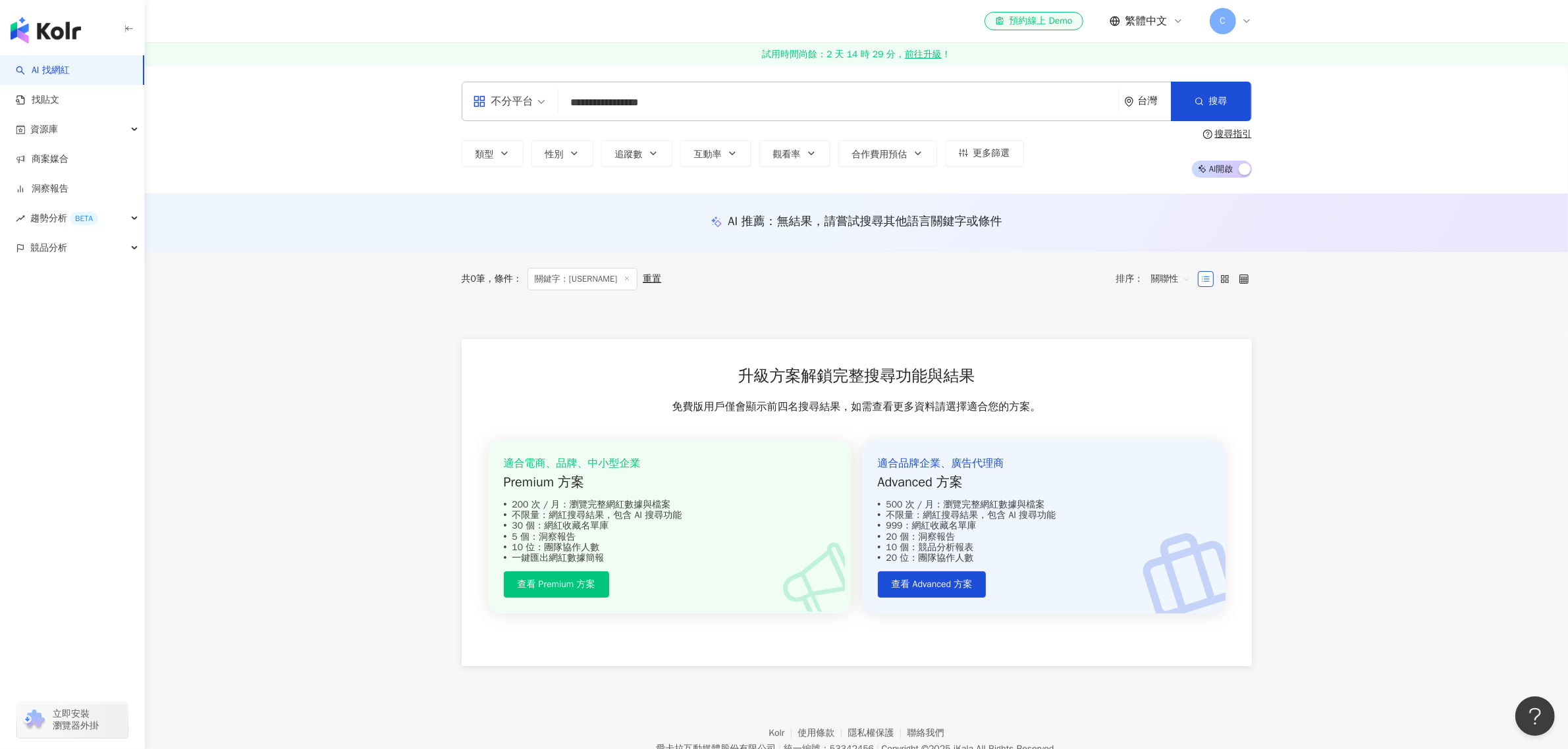 click on "重置" at bounding box center (652, 279) 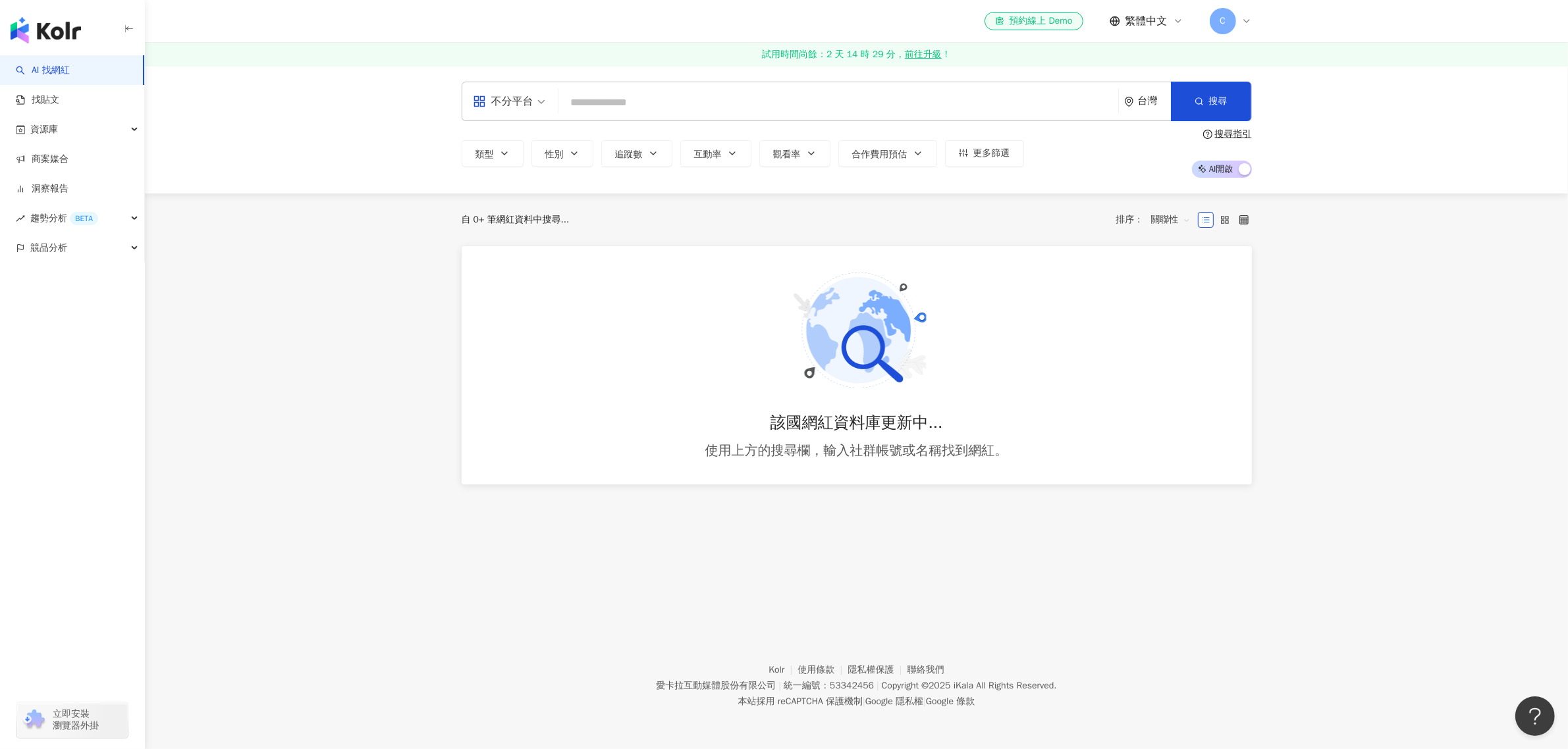 drag, startPoint x: 639, startPoint y: 97, endPoint x: 650, endPoint y: 97, distance: 11 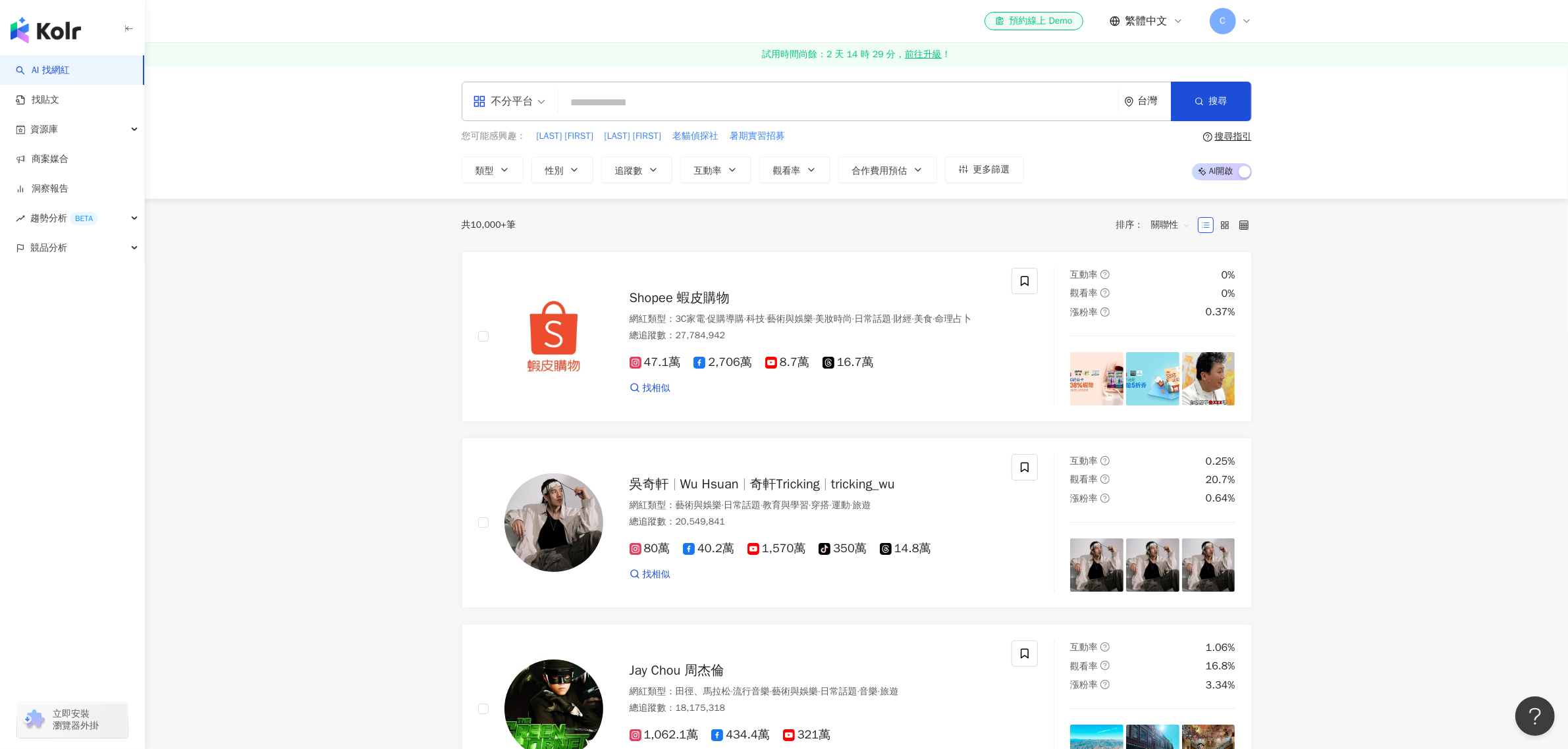 paste on "**********" 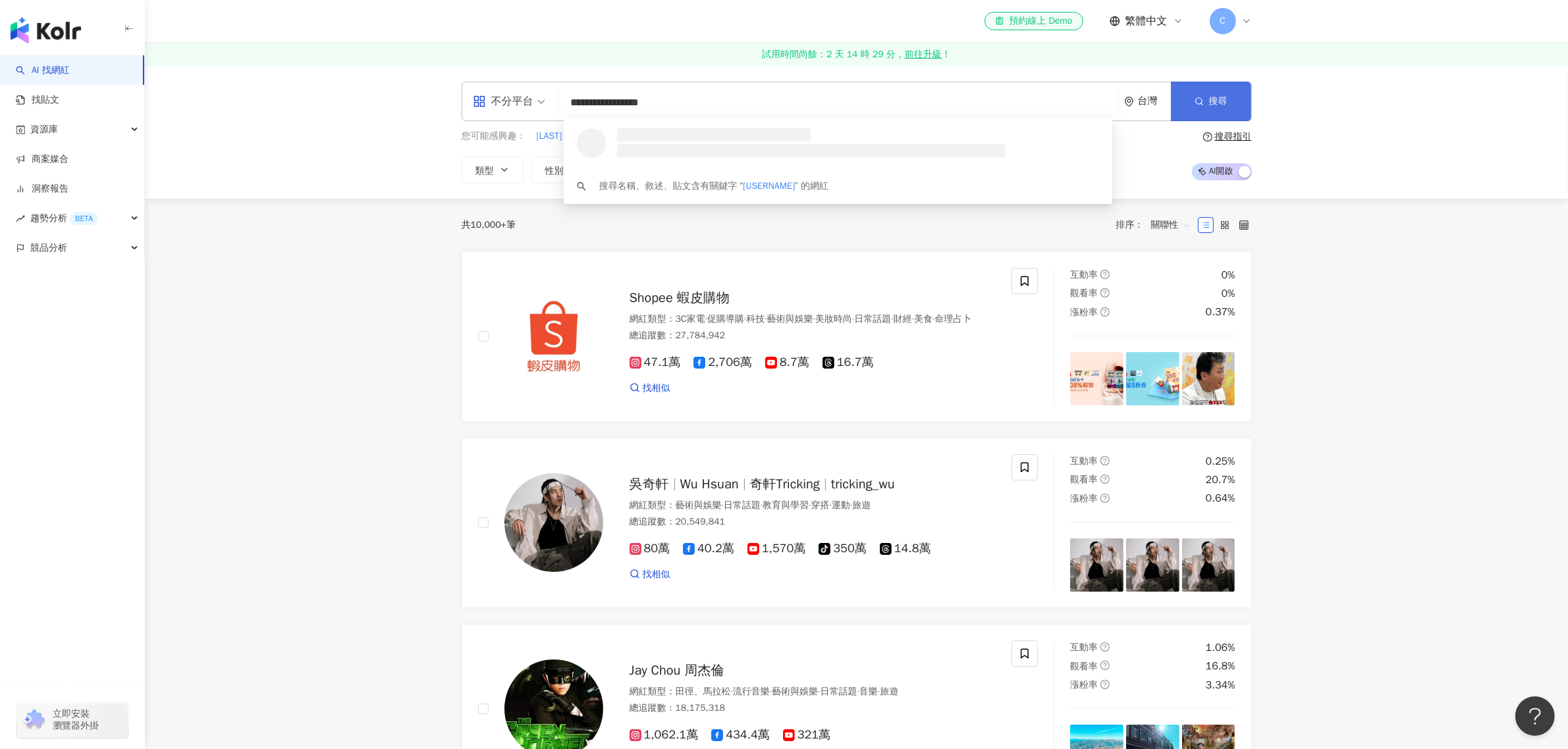 type on "**********" 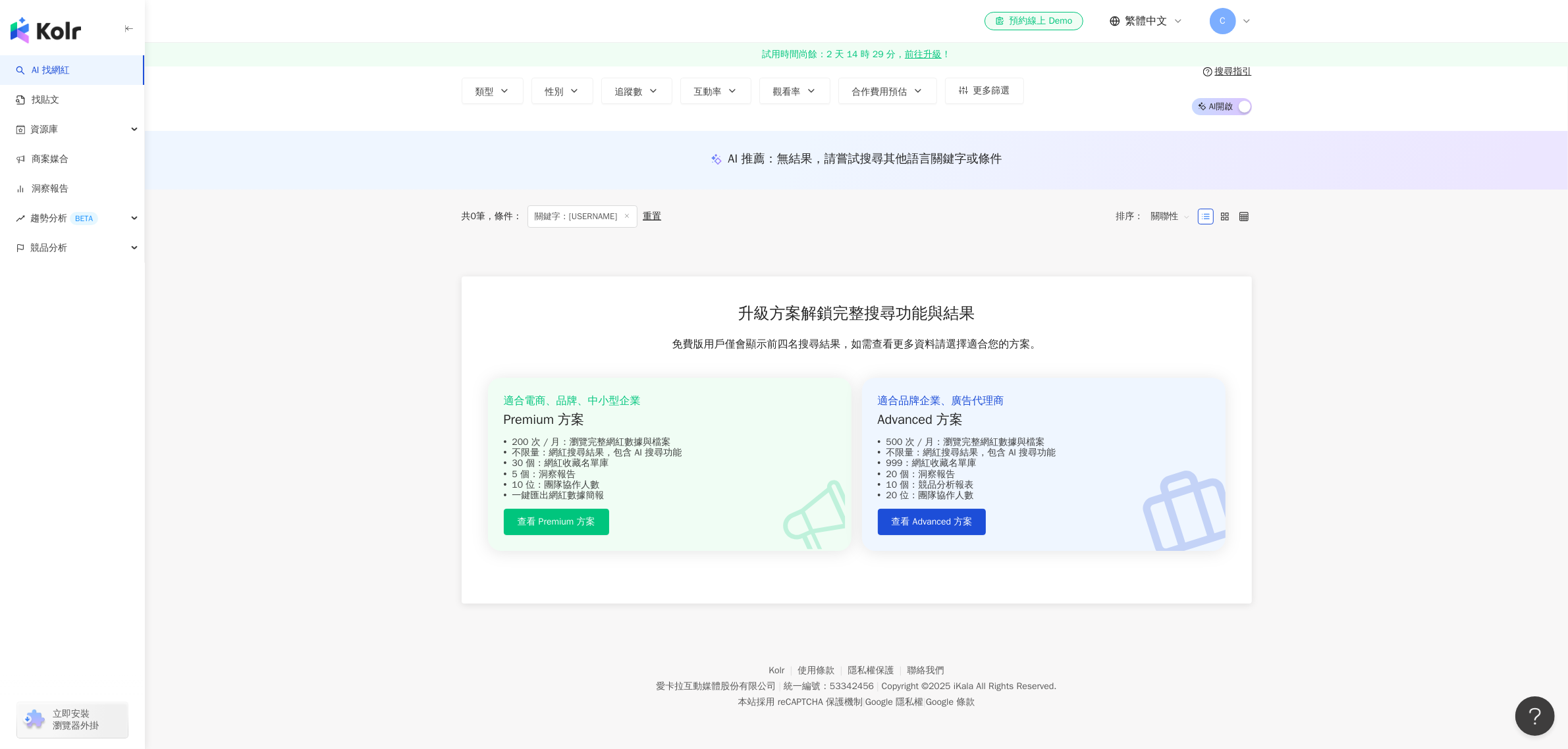 scroll, scrollTop: 0, scrollLeft: 0, axis: both 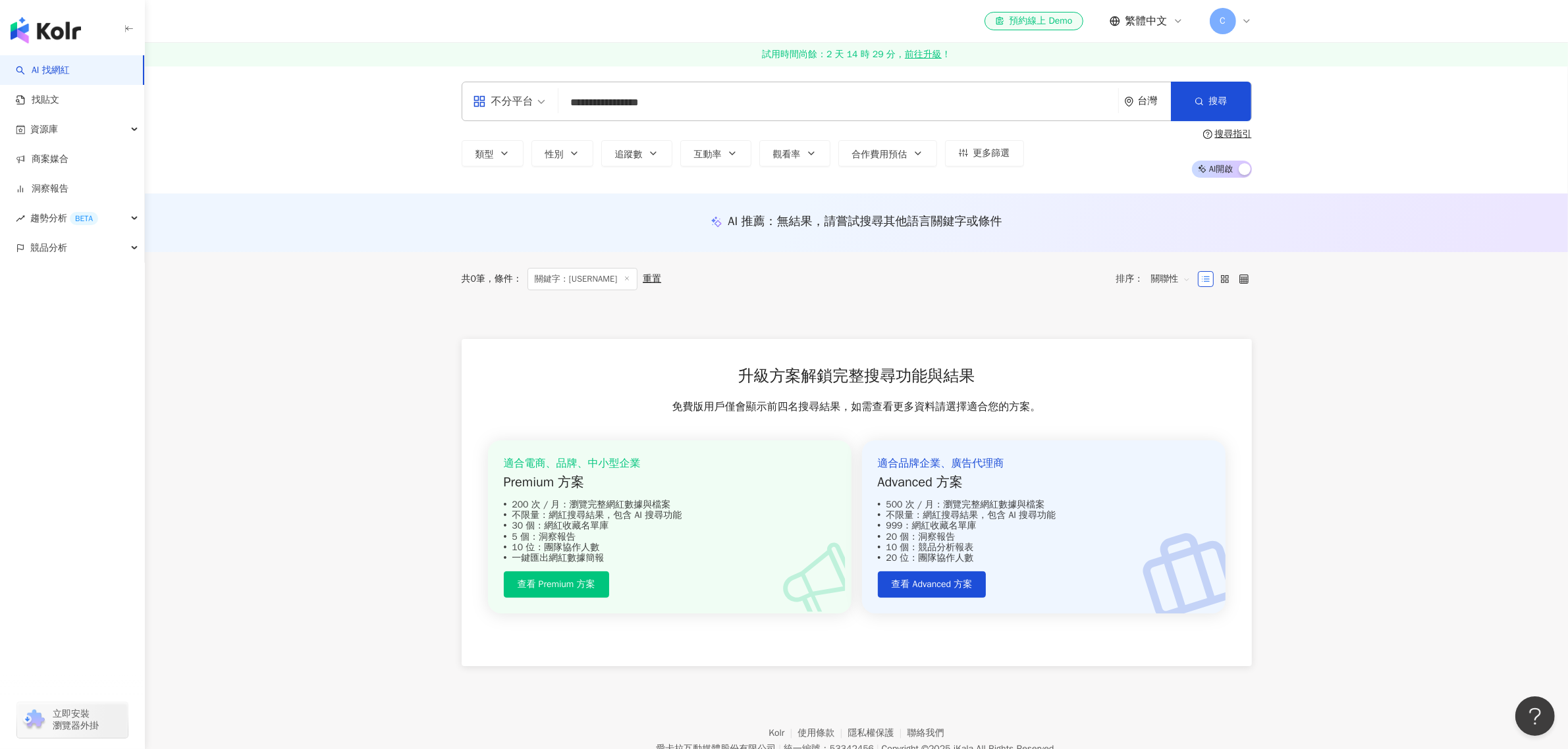 click on "AI 找網紅" at bounding box center [43, 70] 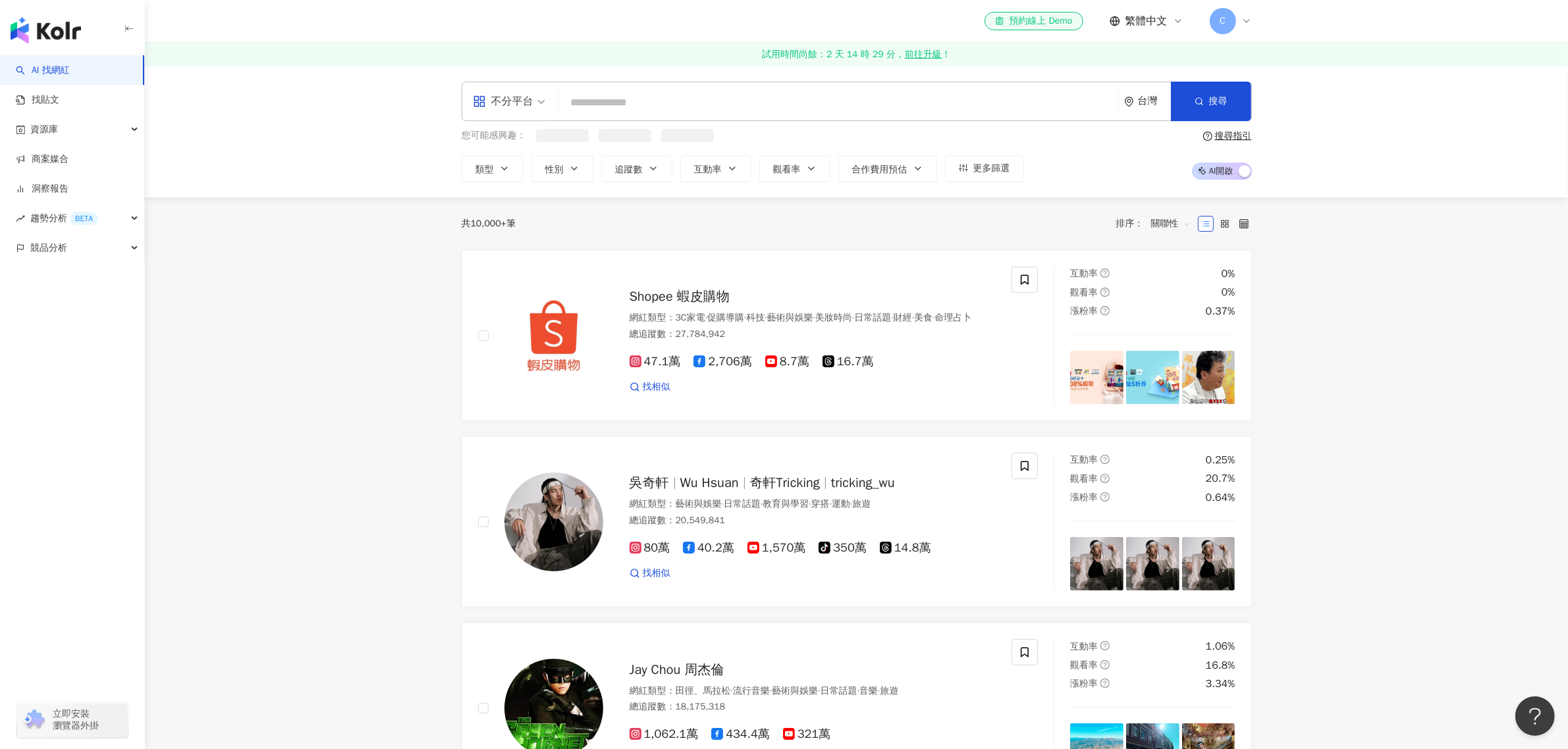 click on "不分平台" at bounding box center (509, 101) 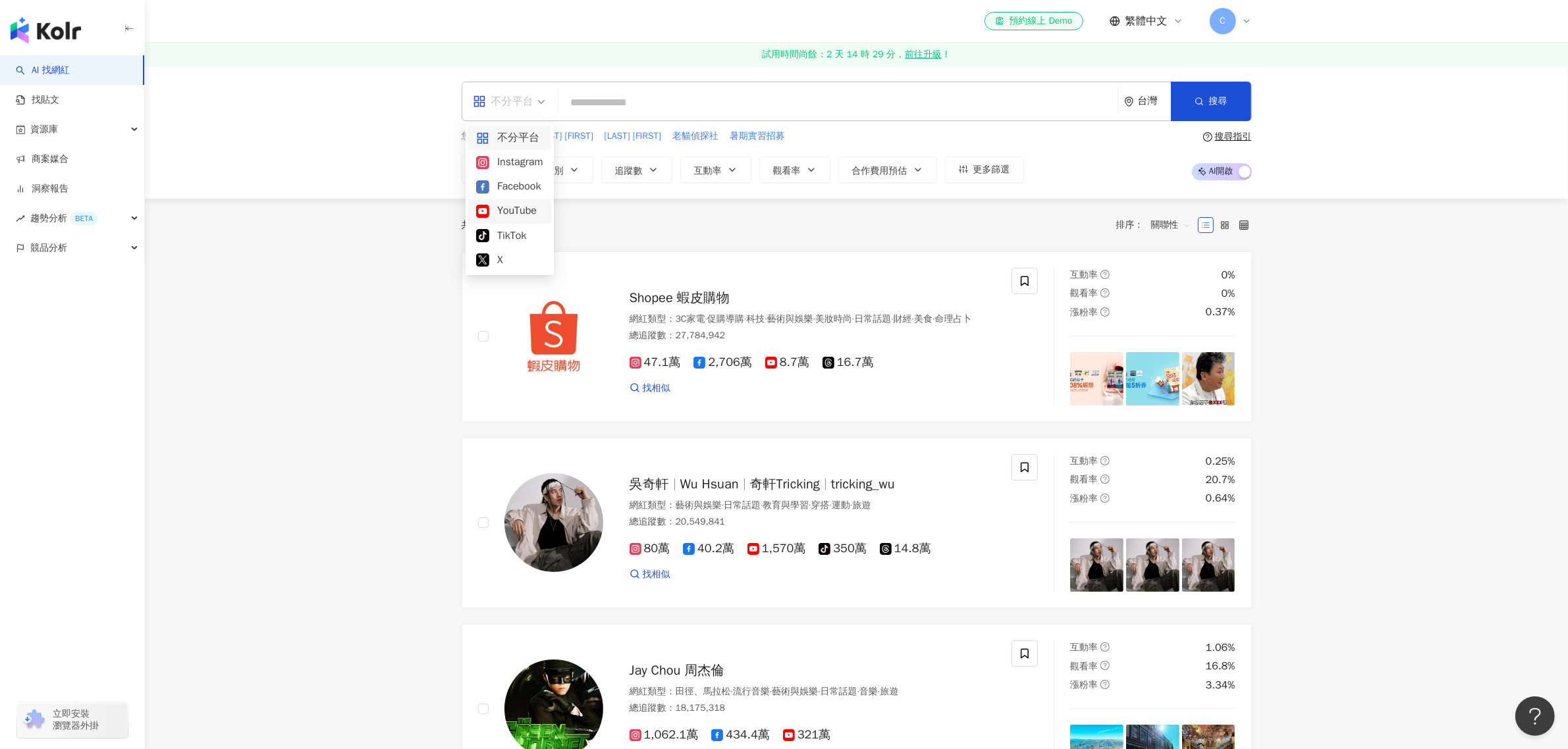 click on "YouTube" at bounding box center [510, 211] 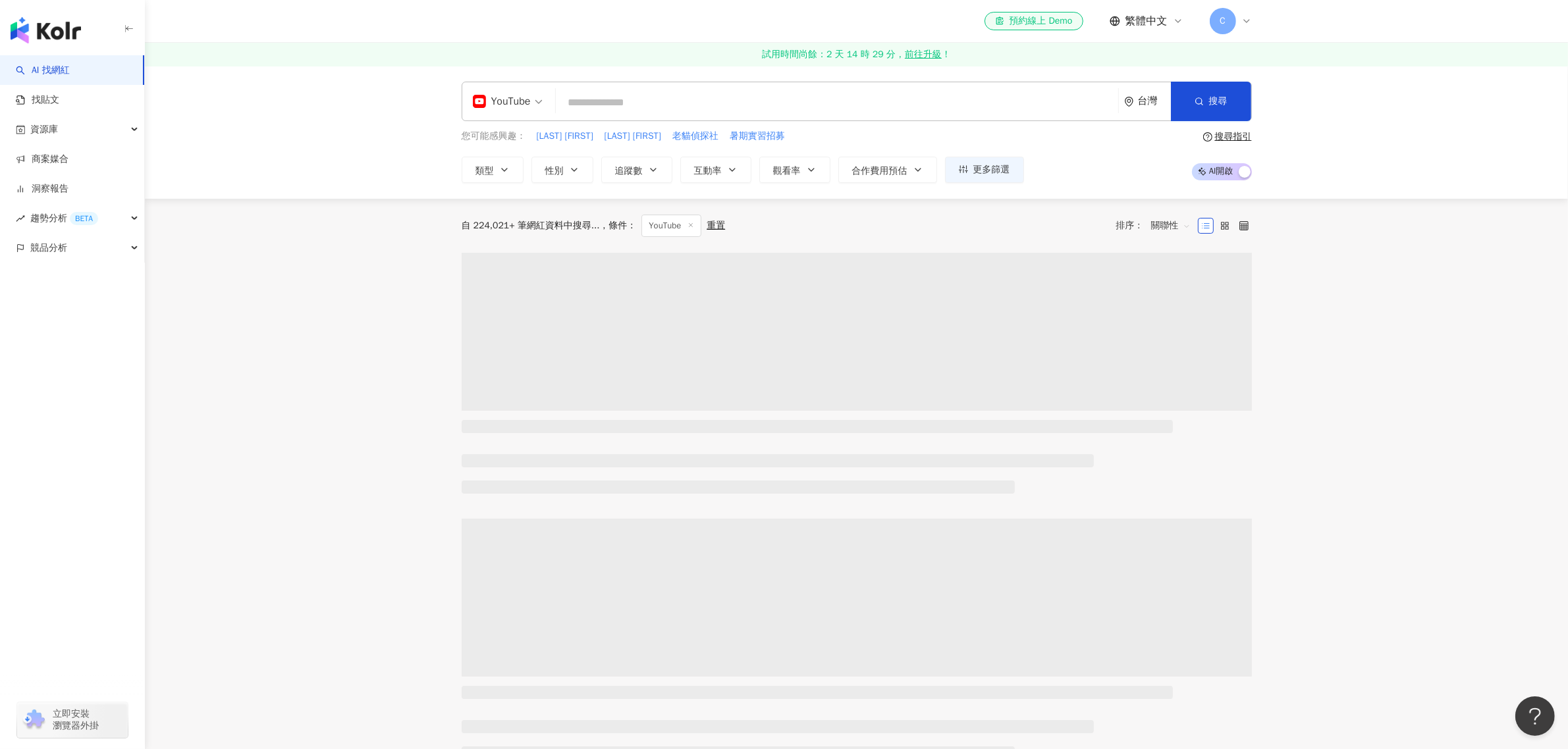 click on "YouTube" at bounding box center [508, 101] 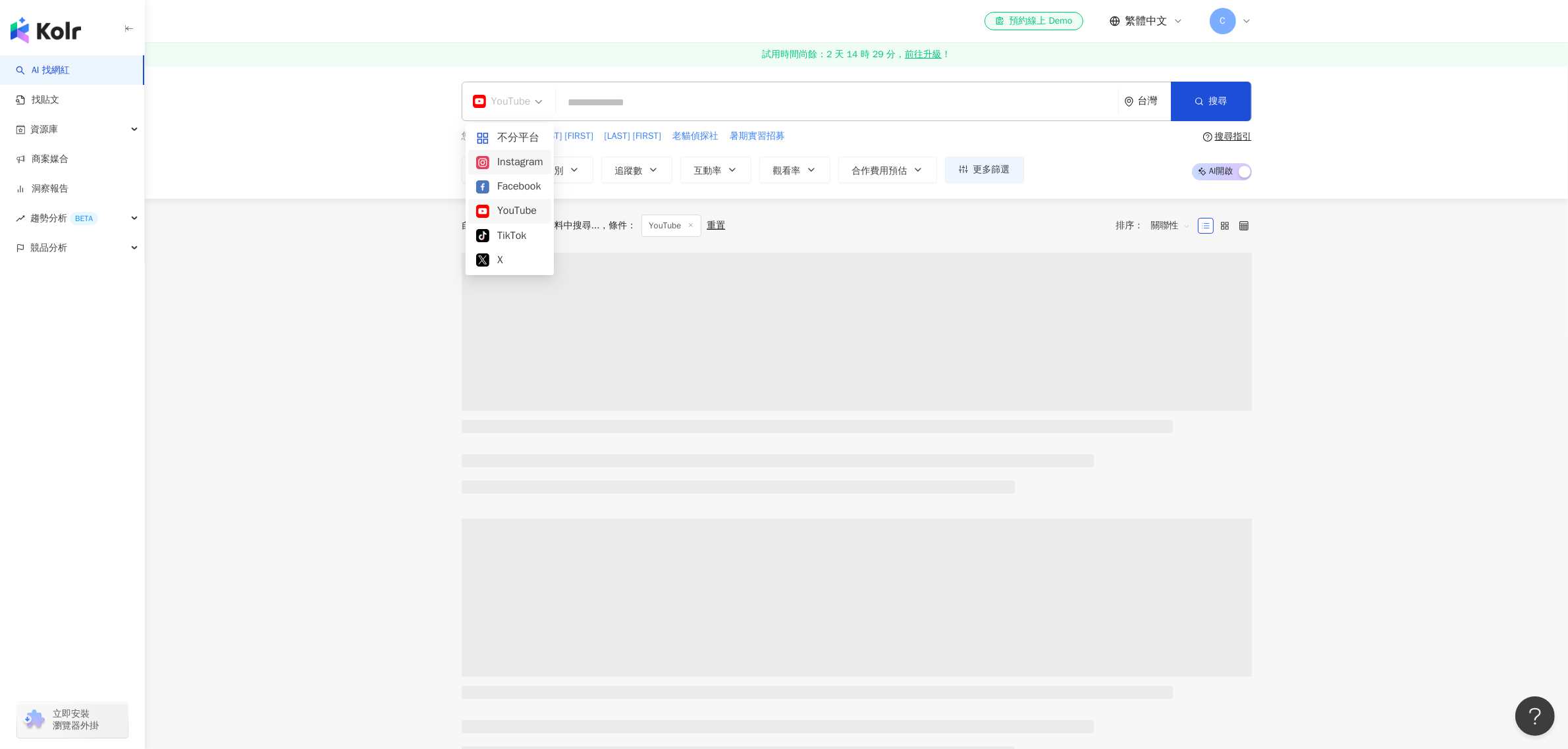 click on "Instagram" at bounding box center (510, 162) 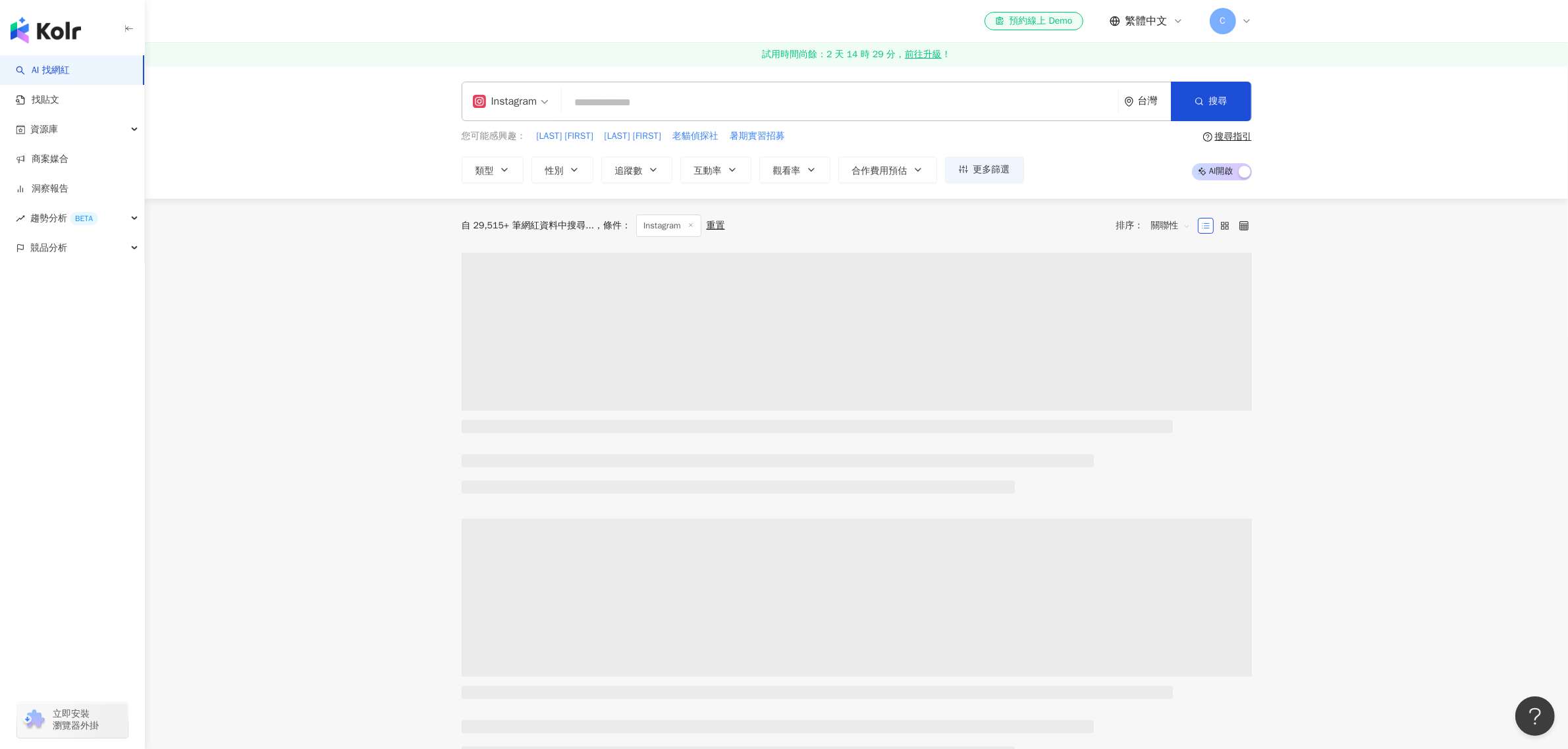 click at bounding box center [840, 103] 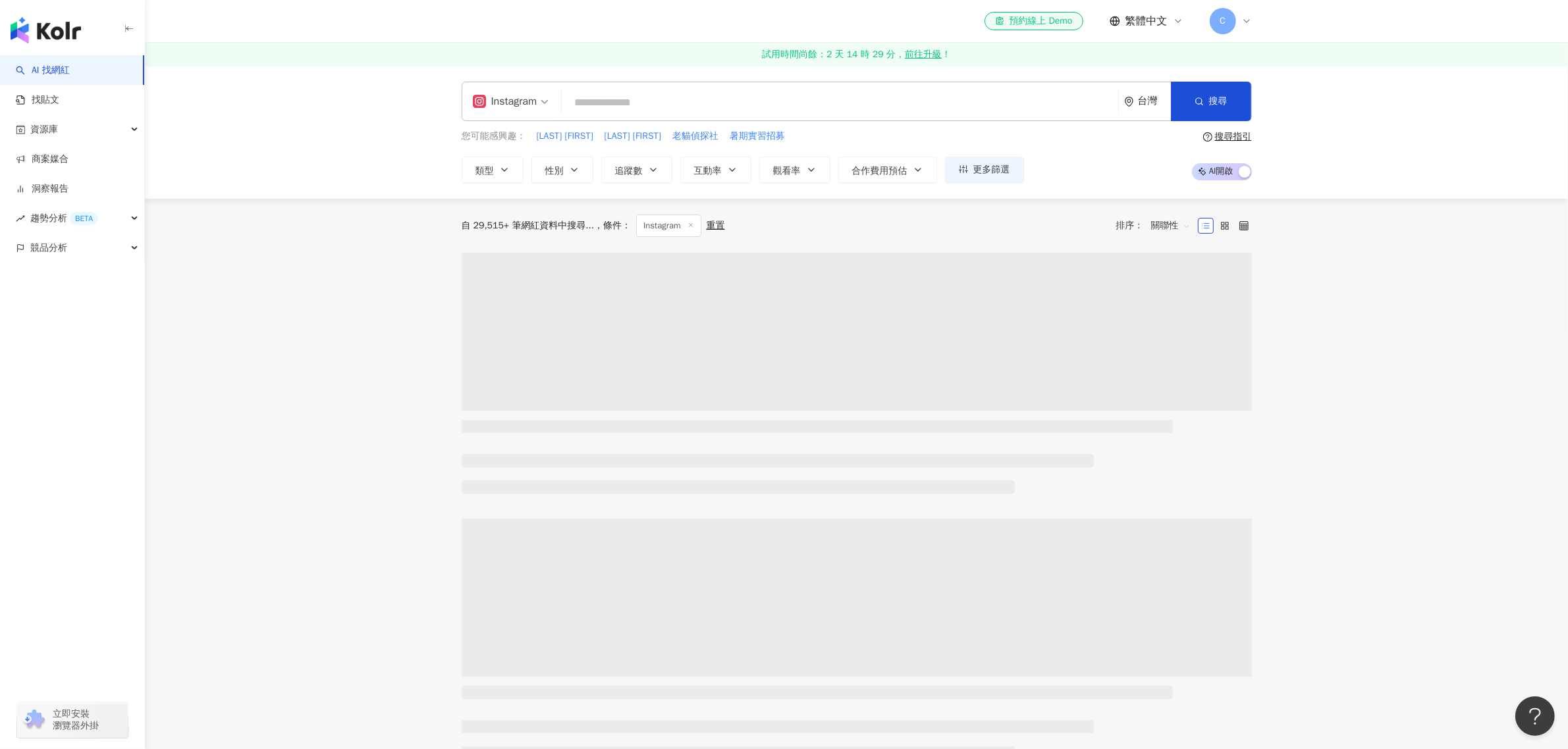 paste on "**********" 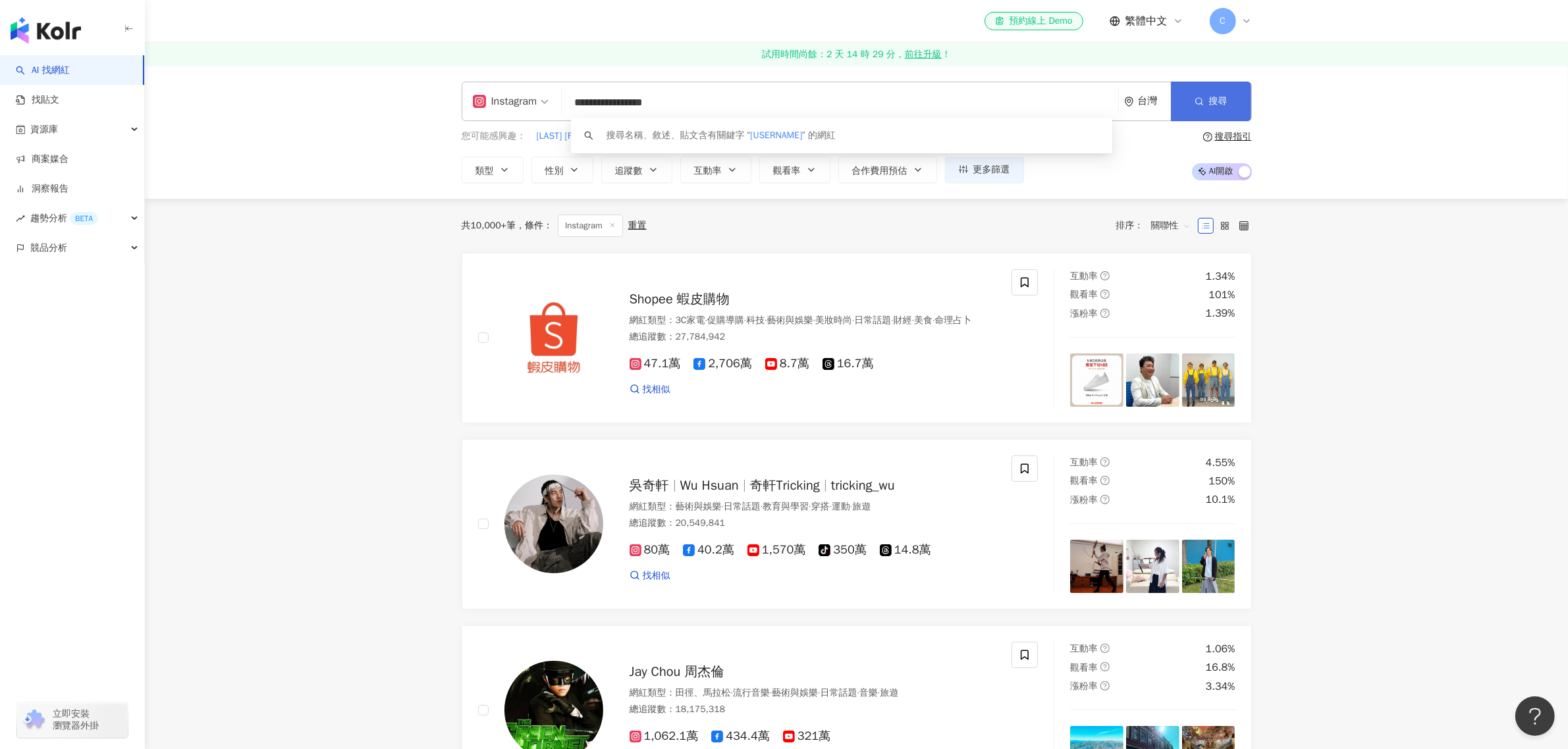 click on "搜尋" at bounding box center (1211, 101) 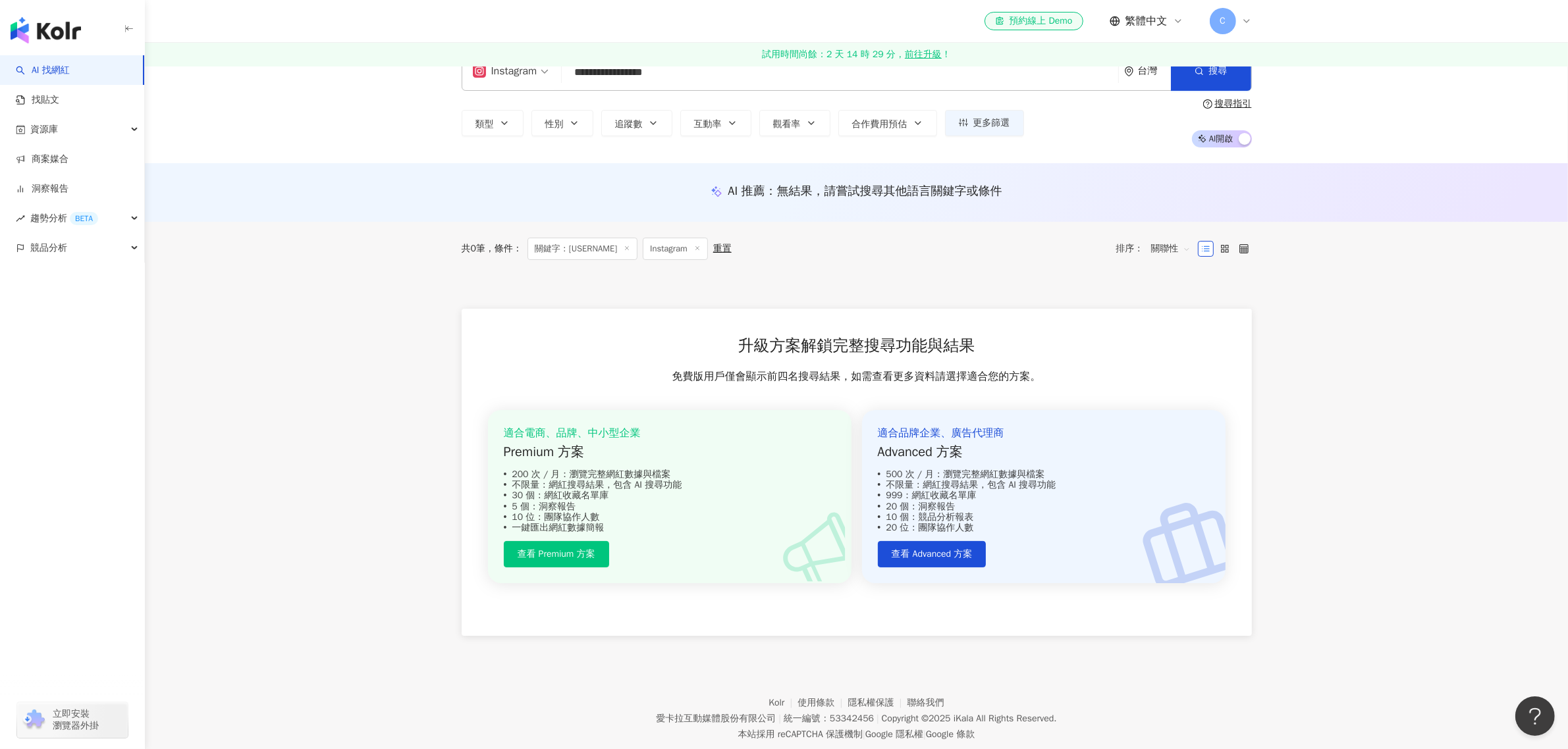 scroll, scrollTop: 0, scrollLeft: 0, axis: both 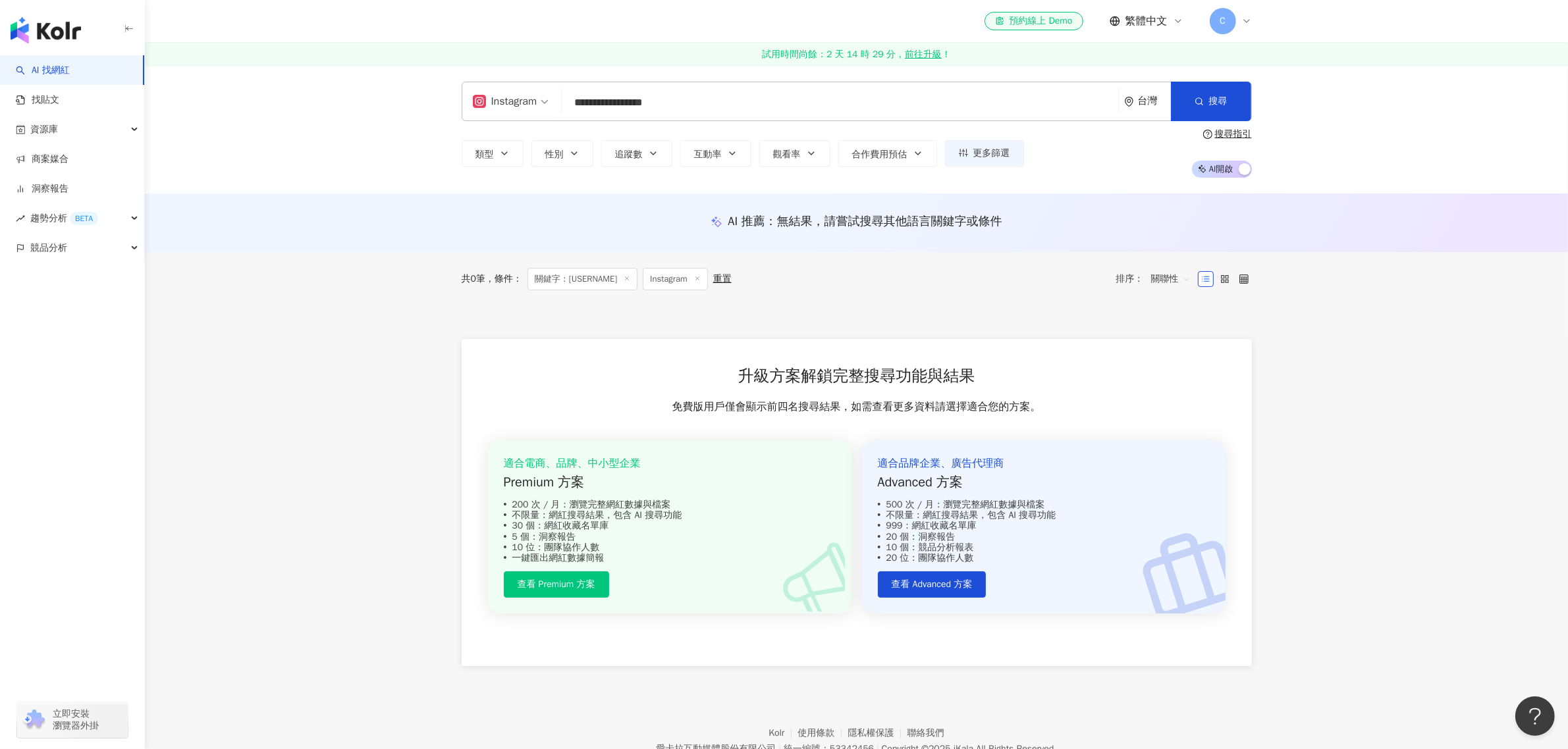 click on "**********" at bounding box center [840, 103] 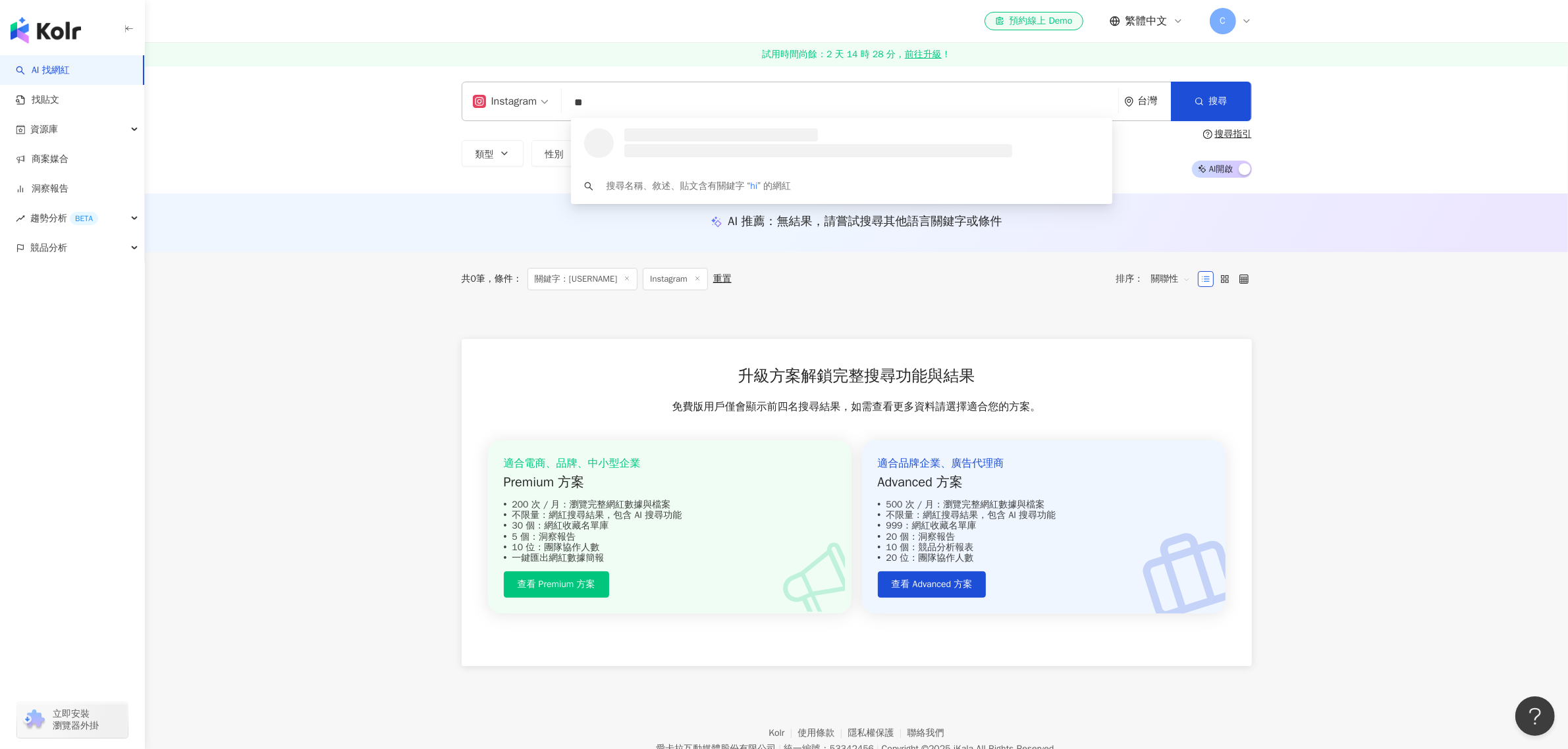type on "*" 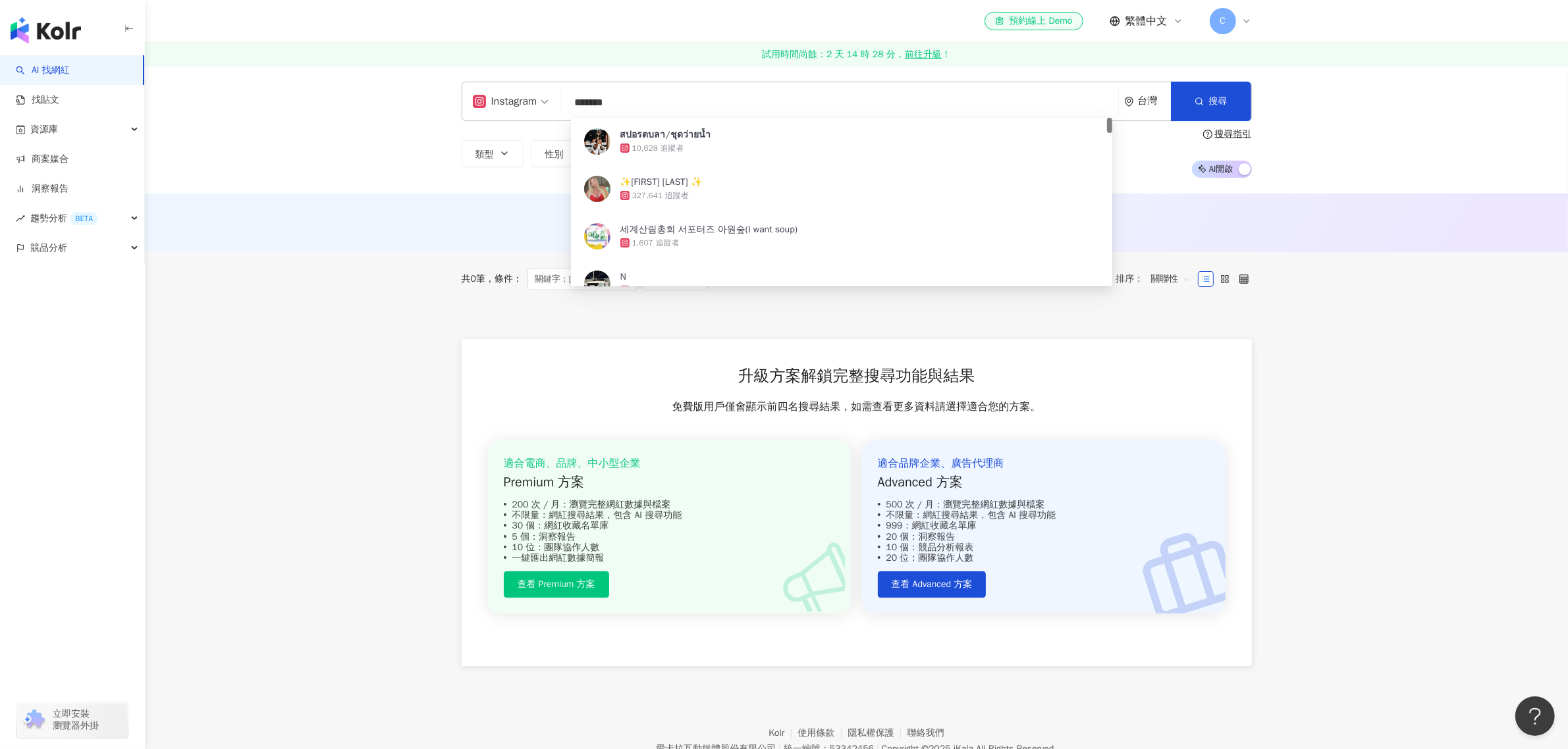 type on "********" 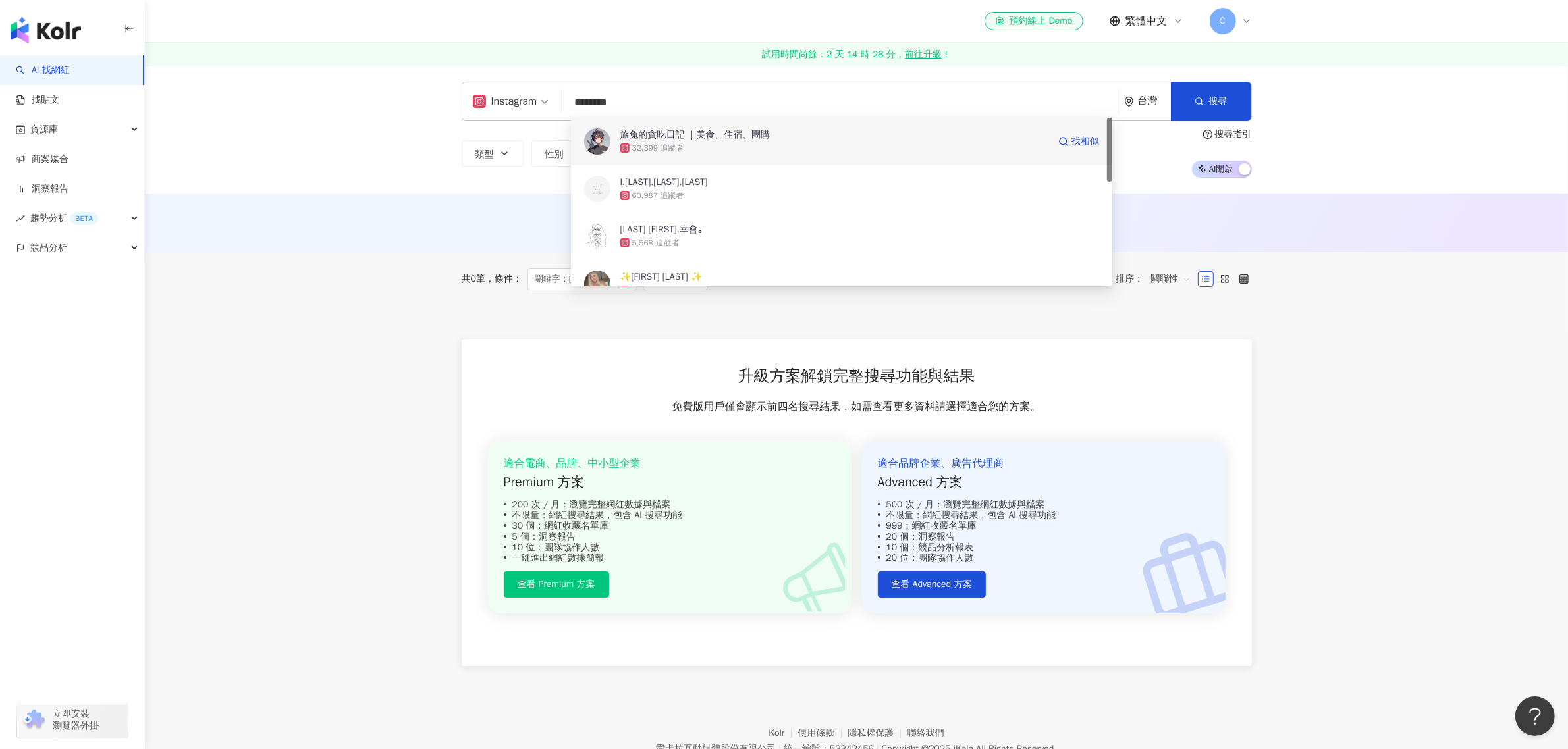 click on "旅兔的貪吃日記 ｜美食、住宿、團購" at bounding box center [695, 135] 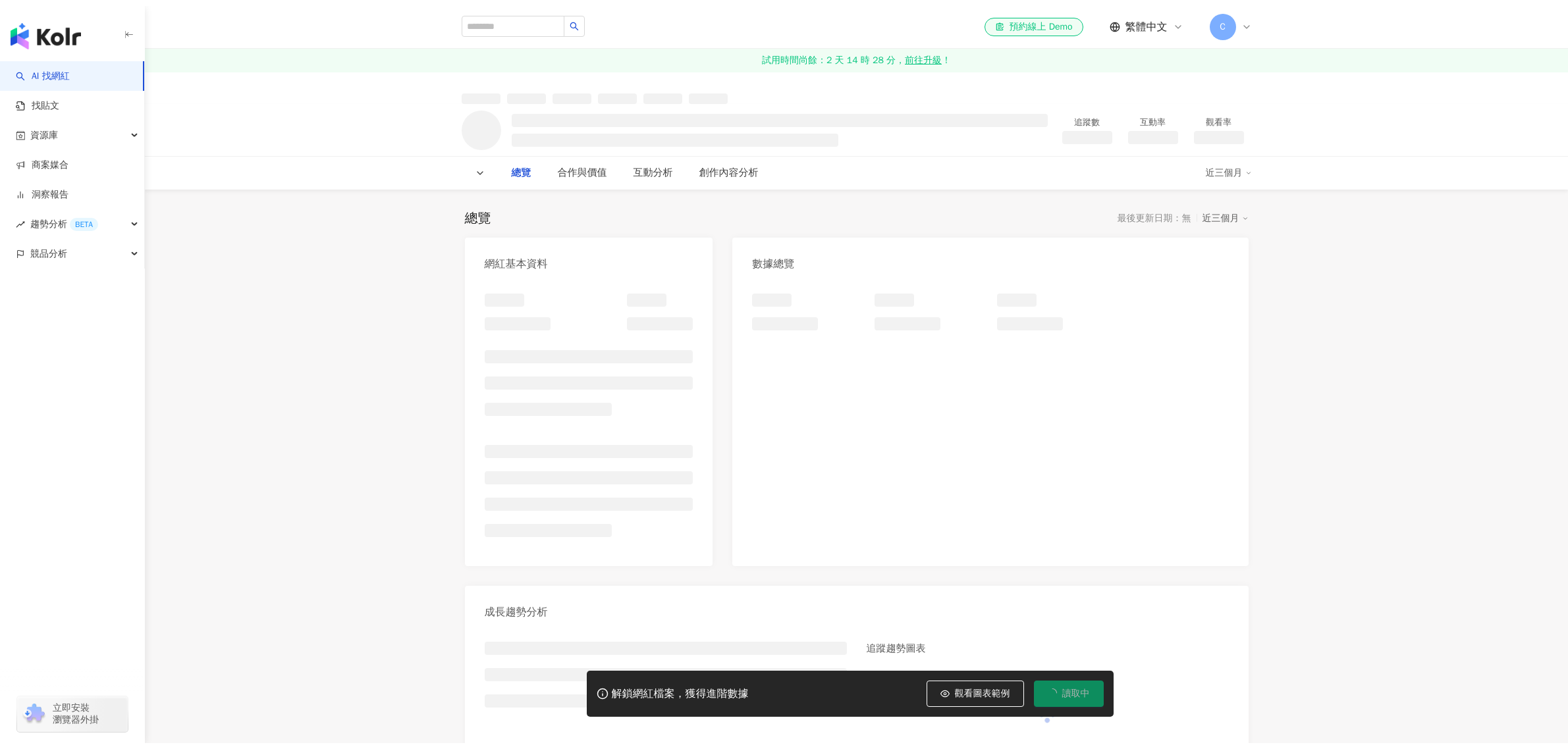 scroll, scrollTop: 0, scrollLeft: 0, axis: both 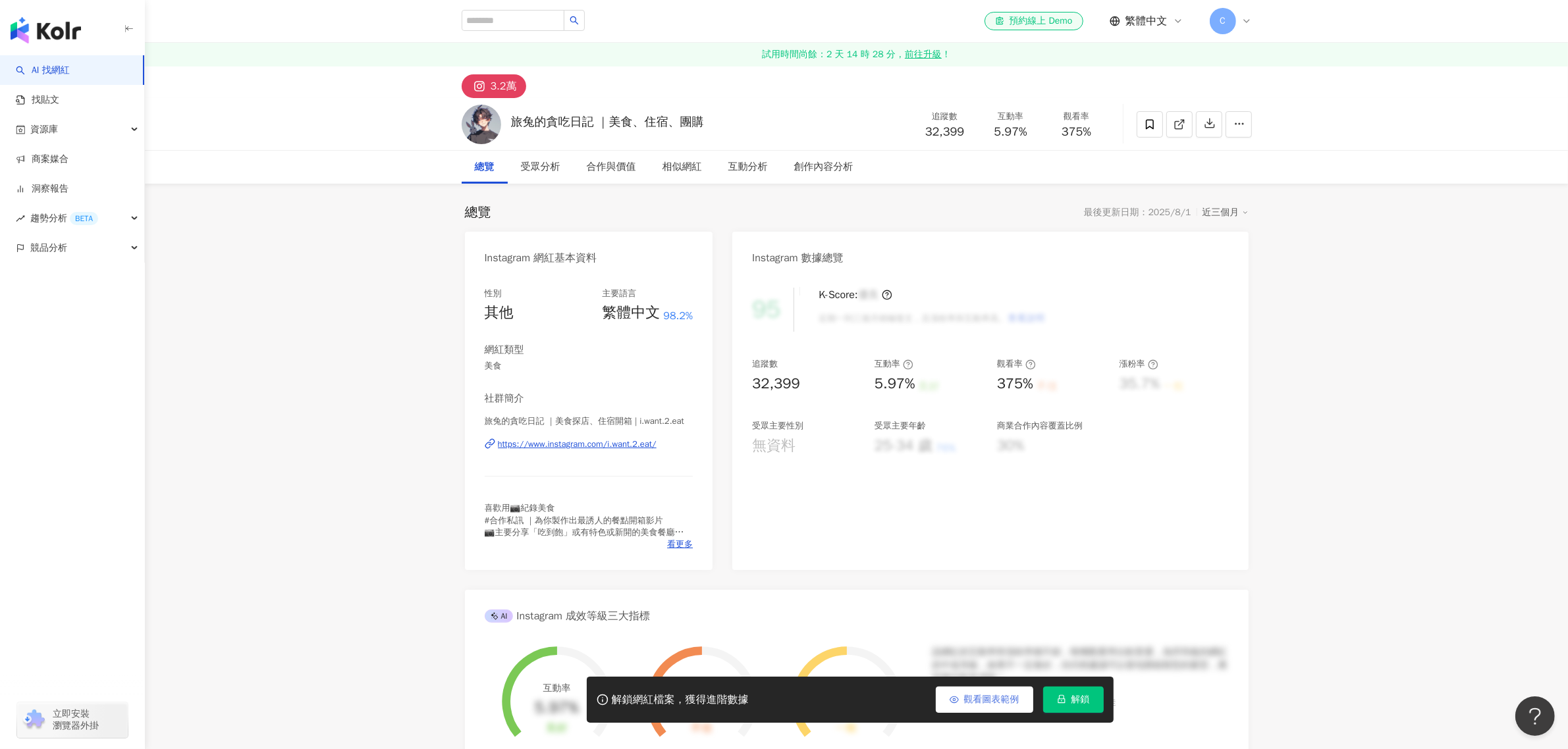 click on "觀看圖表範例" at bounding box center [992, 700] 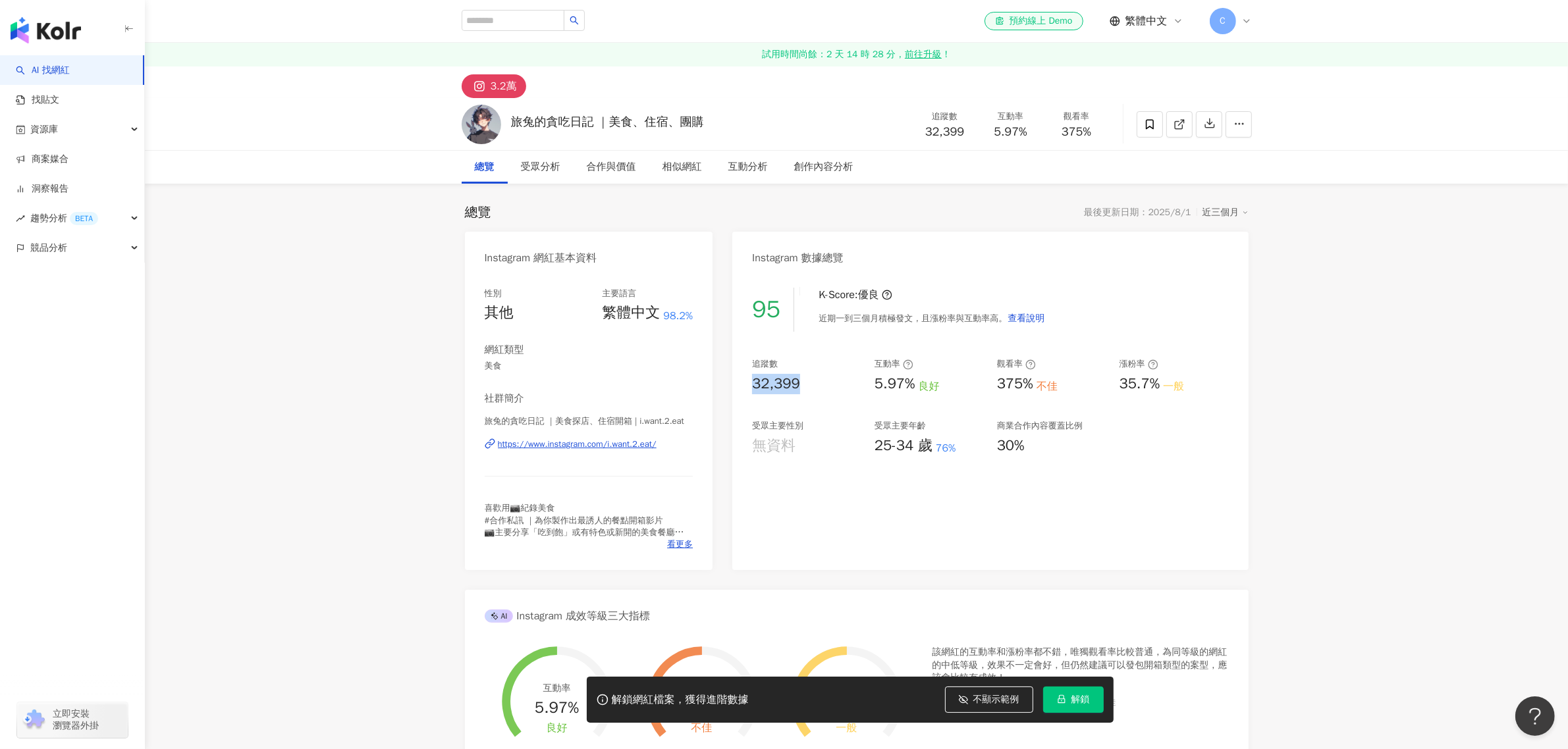 drag, startPoint x: 825, startPoint y: 380, endPoint x: 757, endPoint y: 379, distance: 68.00735 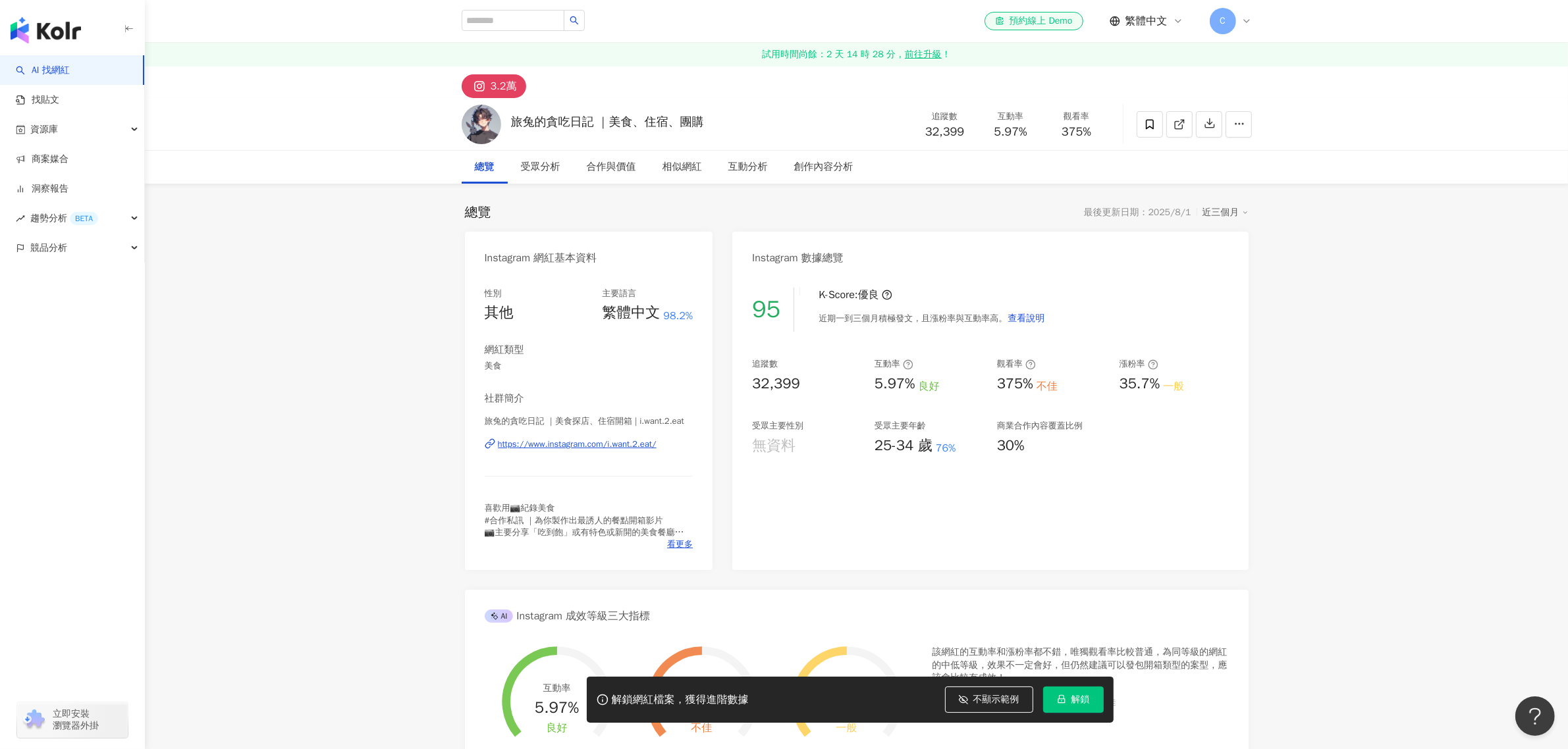 click on "K-Score :   優良 近期一到三個月積極發文，且漲粉率與互動率高。 查看說明 追蹤數   32,399 互動率   5.97% 良好 觀看率   375% 不佳 漲粉率   35.7% 一般 受眾主要性別   無資料 受眾主要年齡   25-34 歲 76% 商業合作內容覆蓋比例   30%" at bounding box center [990, 422] 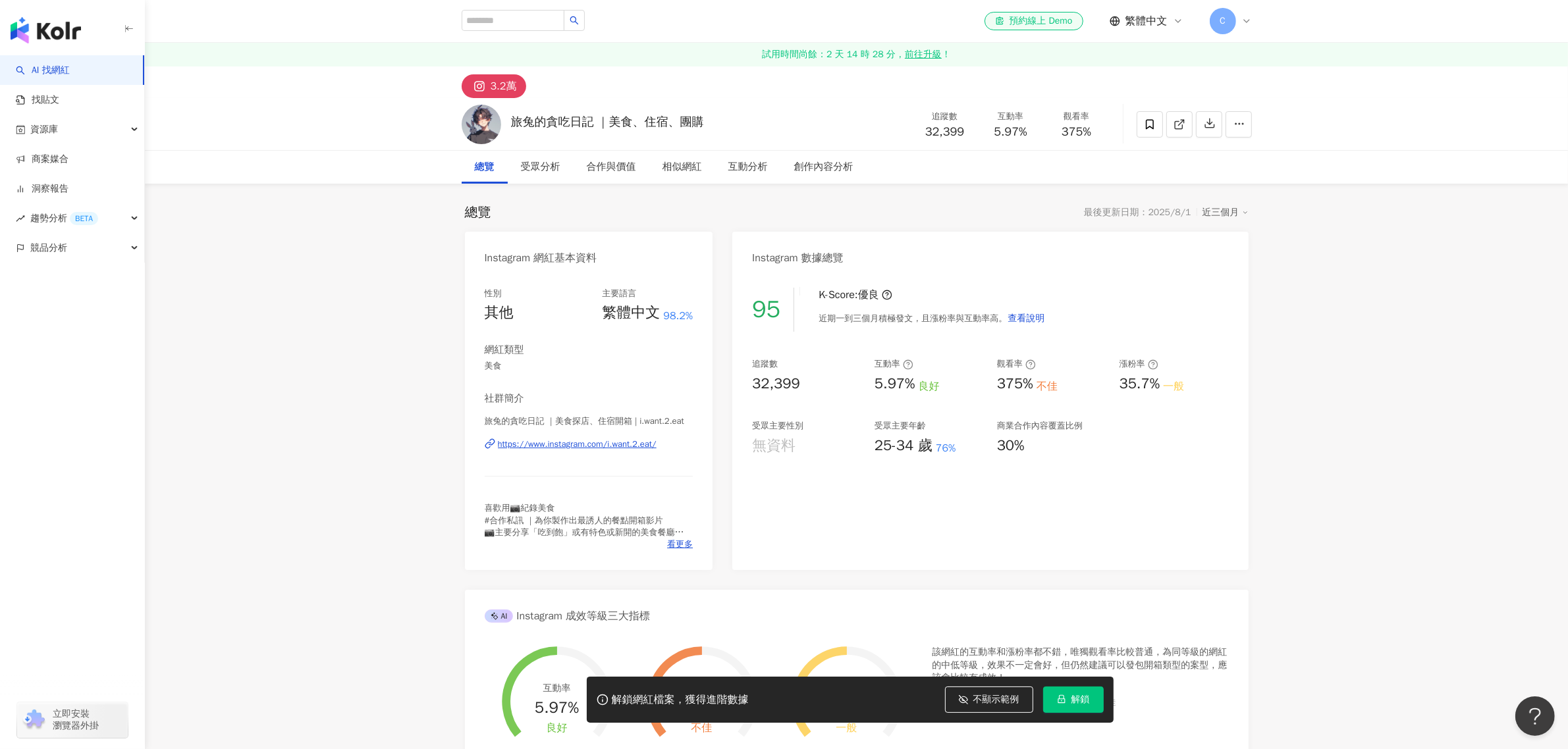 click on "Instagram 數據總覽" at bounding box center (990, 253) 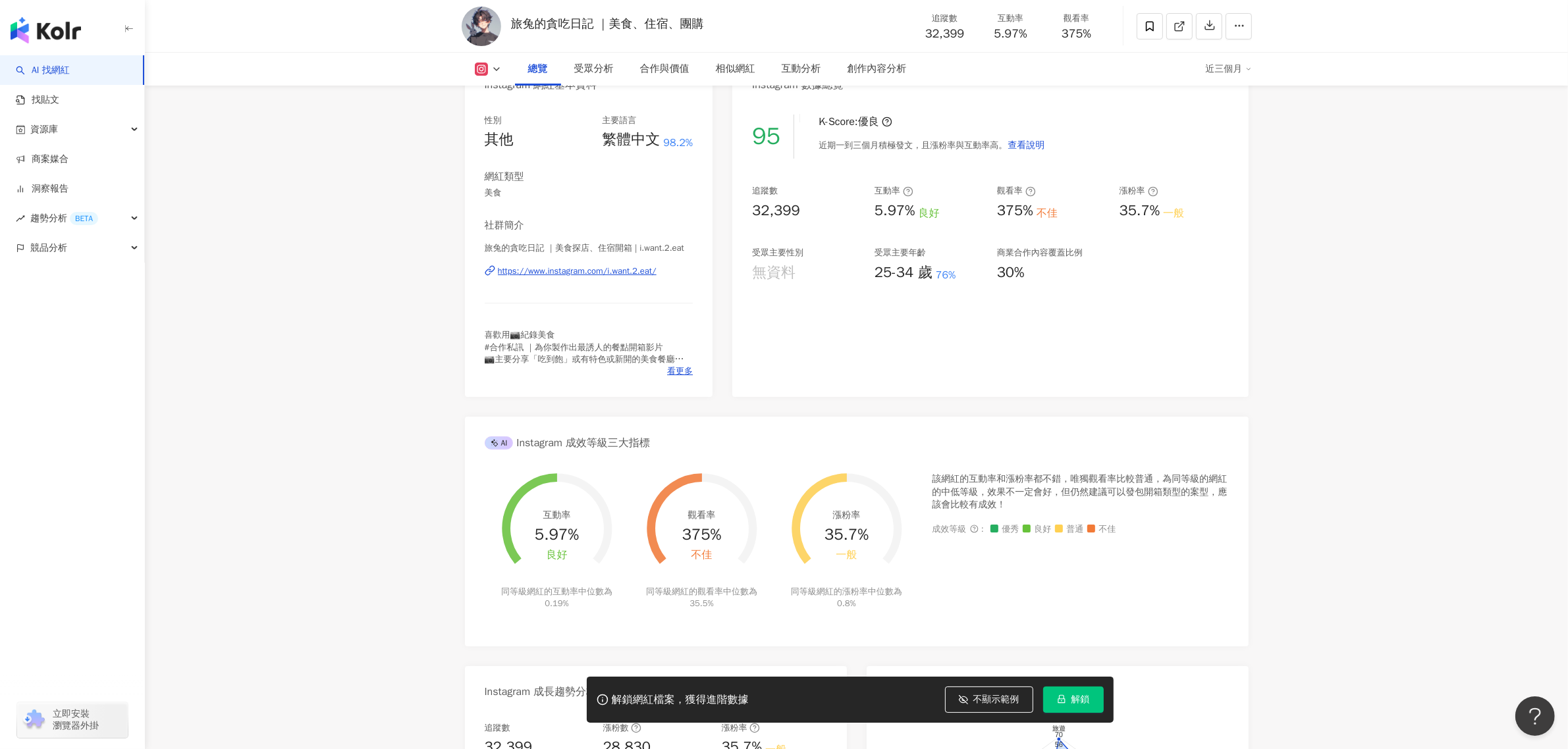 scroll, scrollTop: 165, scrollLeft: 0, axis: vertical 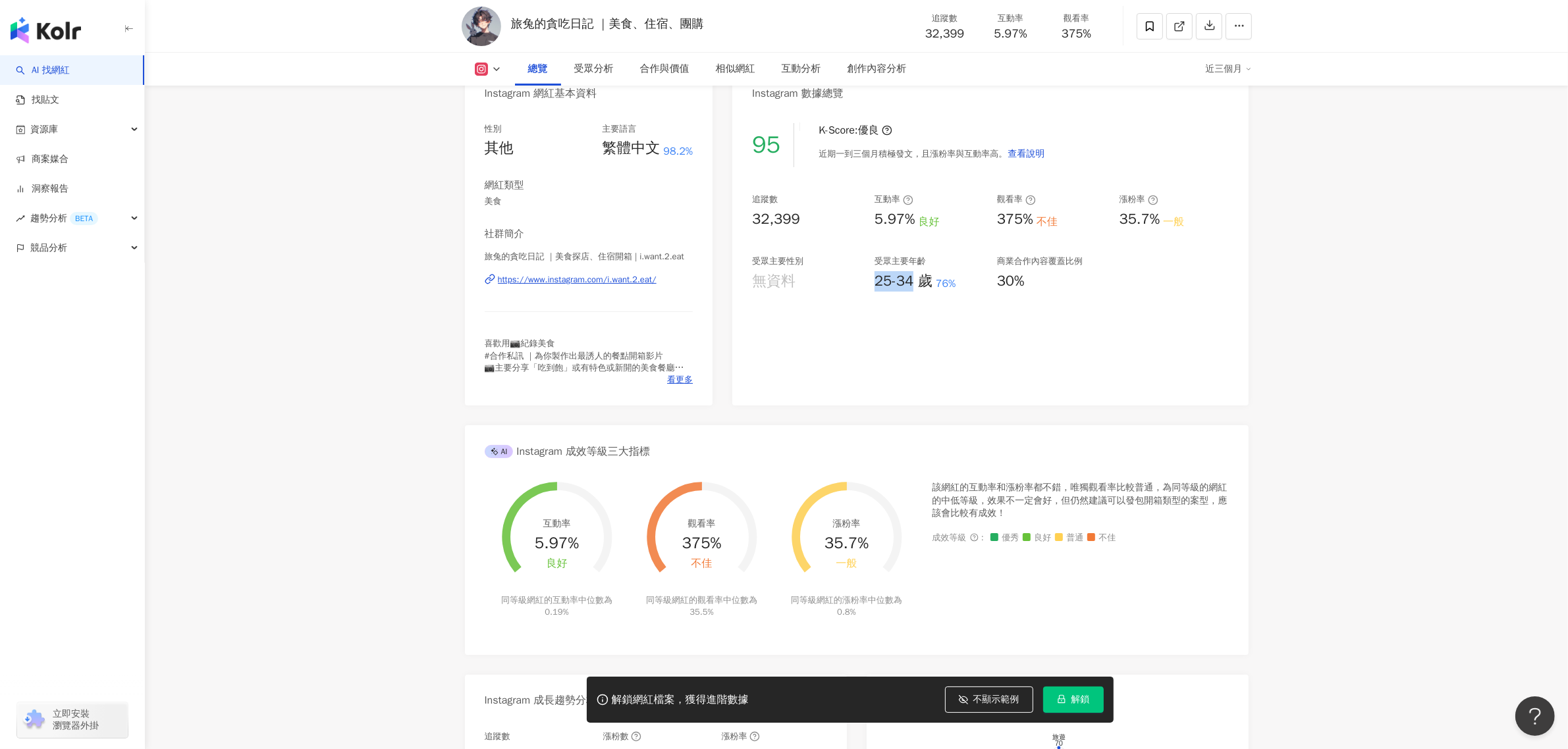drag, startPoint x: 875, startPoint y: 281, endPoint x: 914, endPoint y: 283, distance: 39.051248 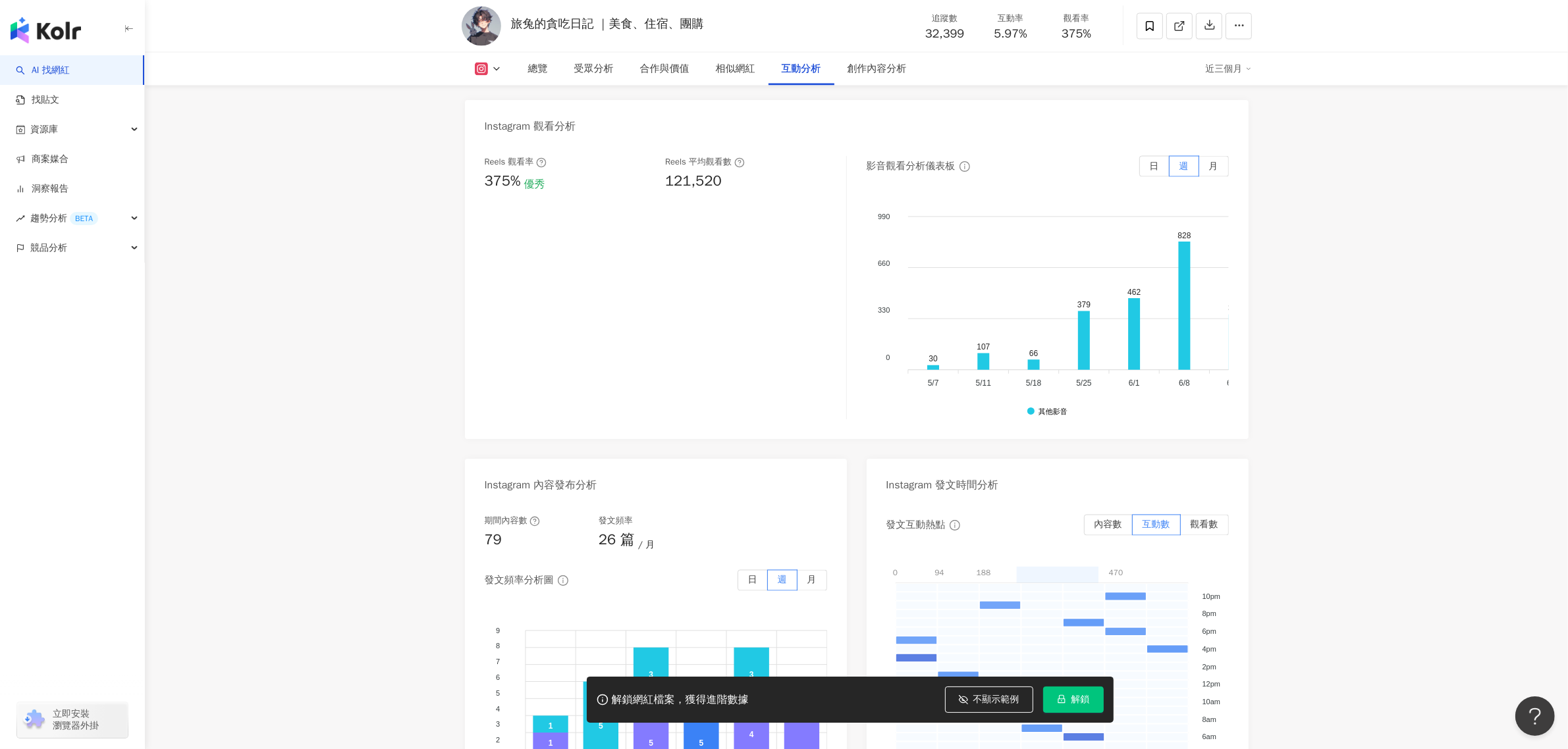 scroll, scrollTop: 2880, scrollLeft: 0, axis: vertical 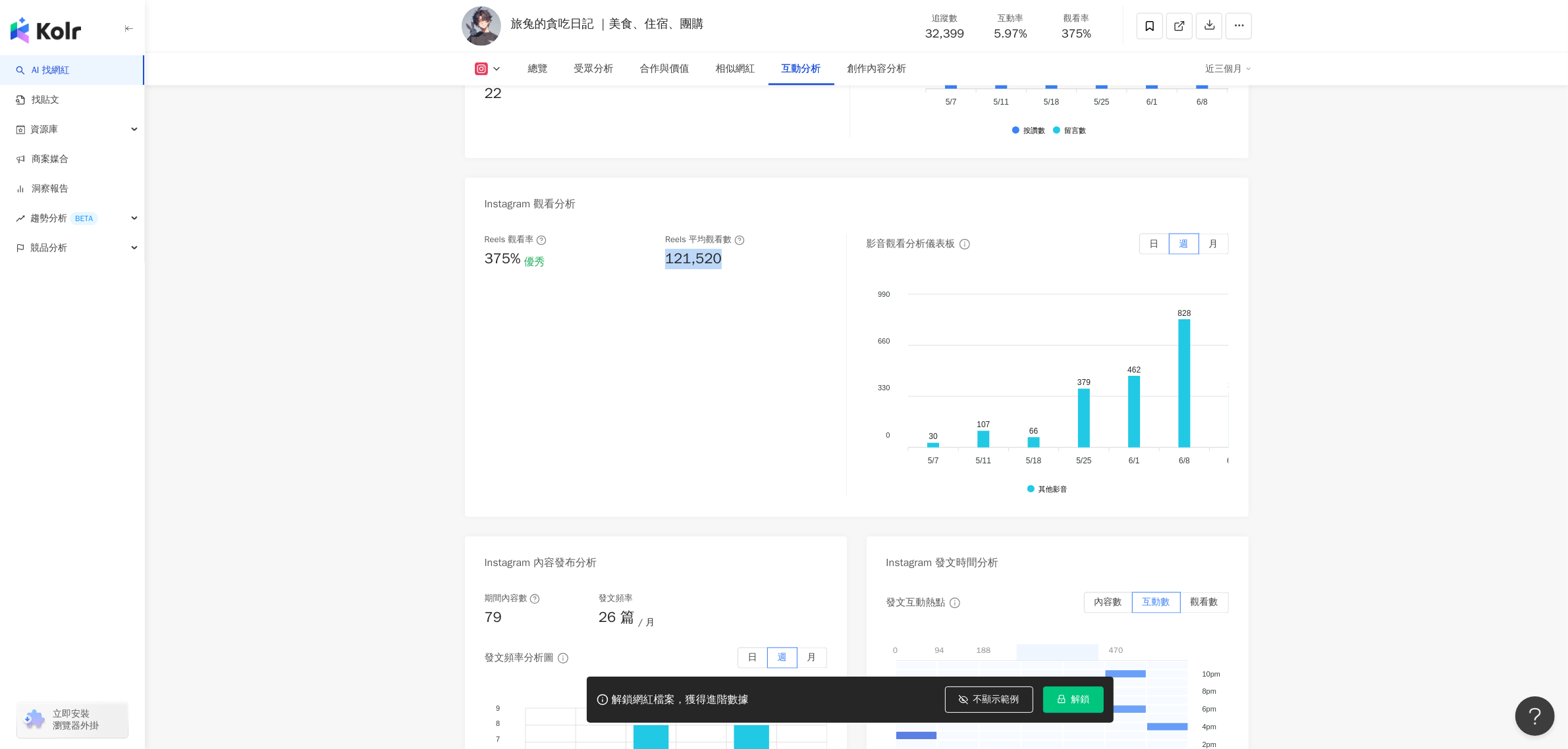 drag, startPoint x: 730, startPoint y: 263, endPoint x: 667, endPoint y: 267, distance: 63.126856 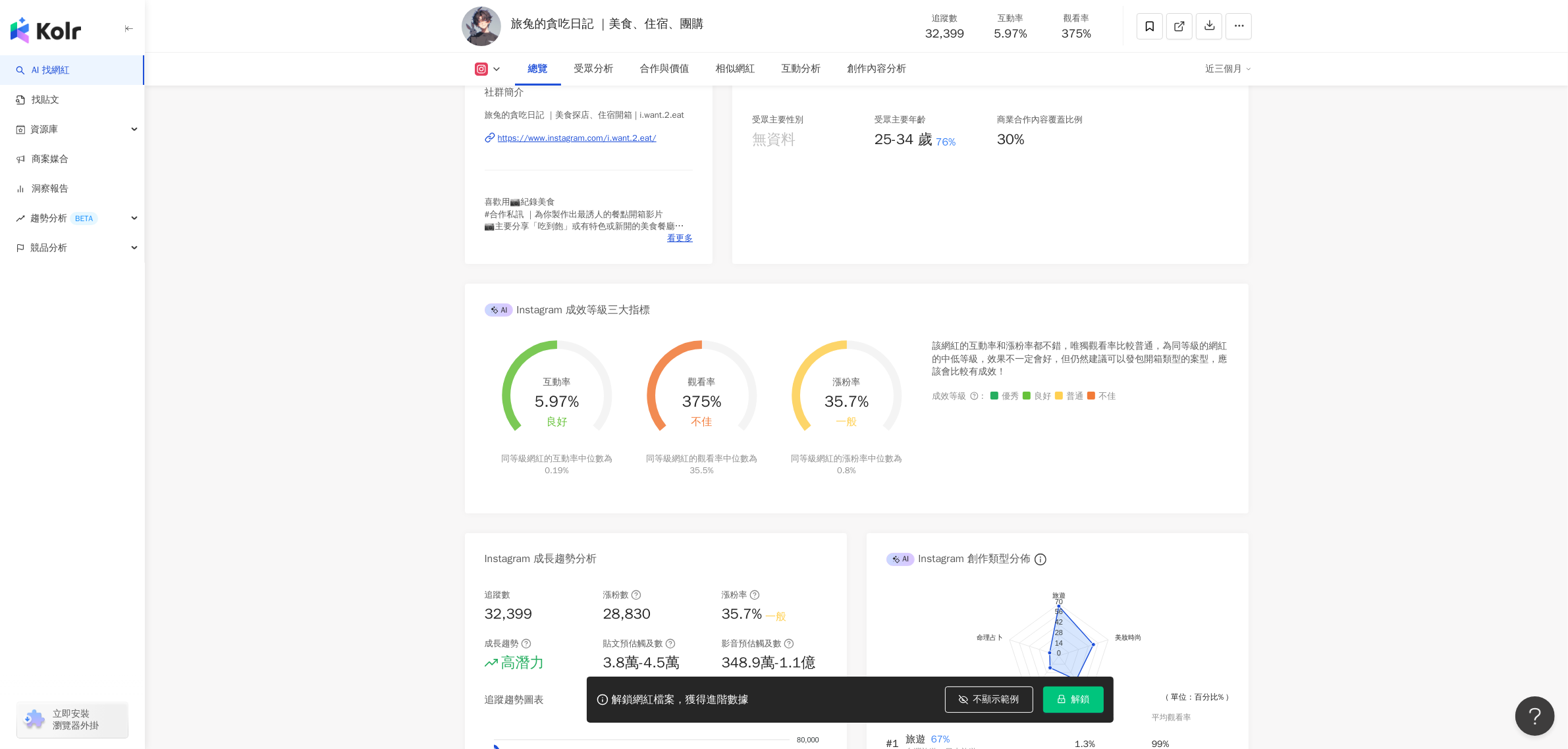 scroll, scrollTop: 0, scrollLeft: 0, axis: both 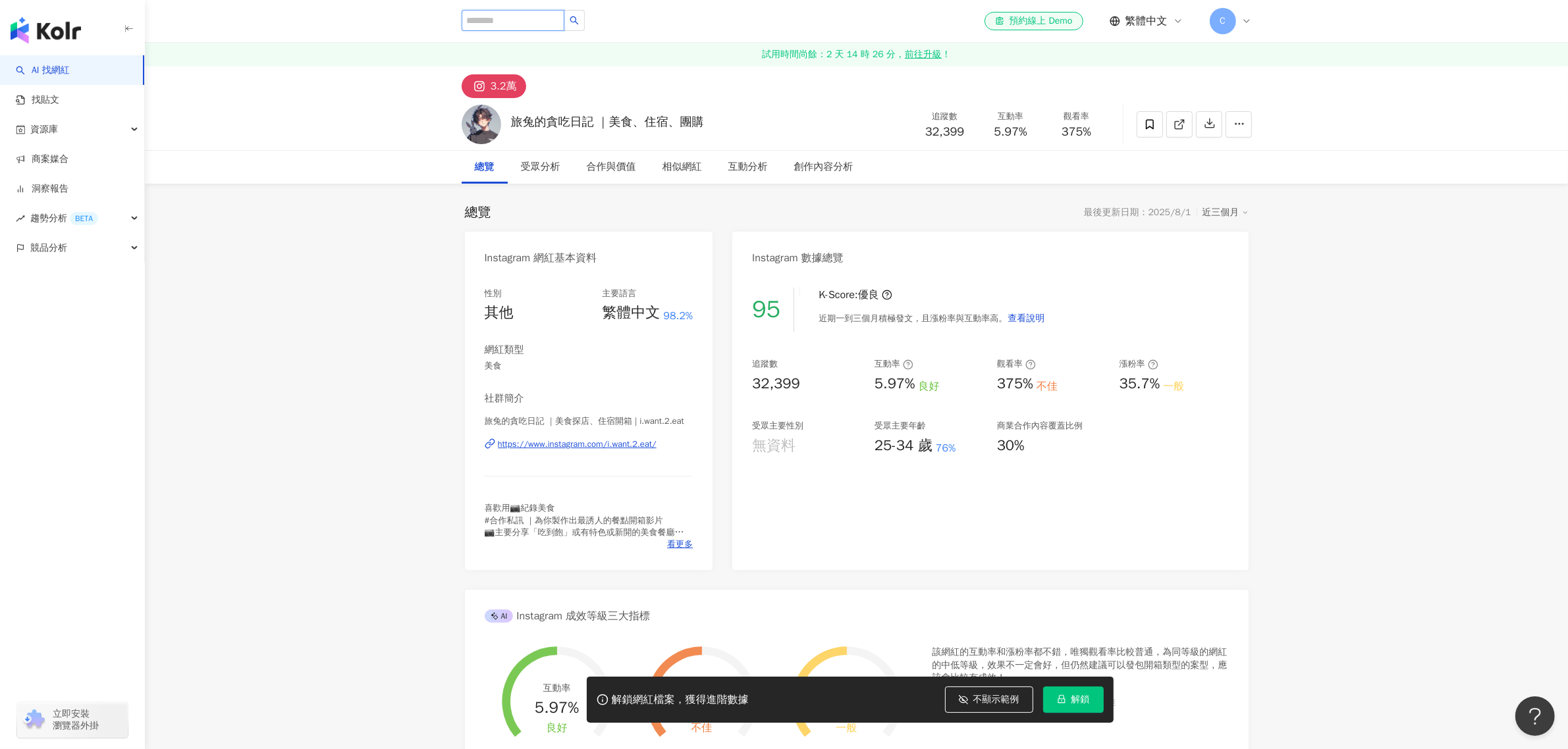 click at bounding box center [513, 20] 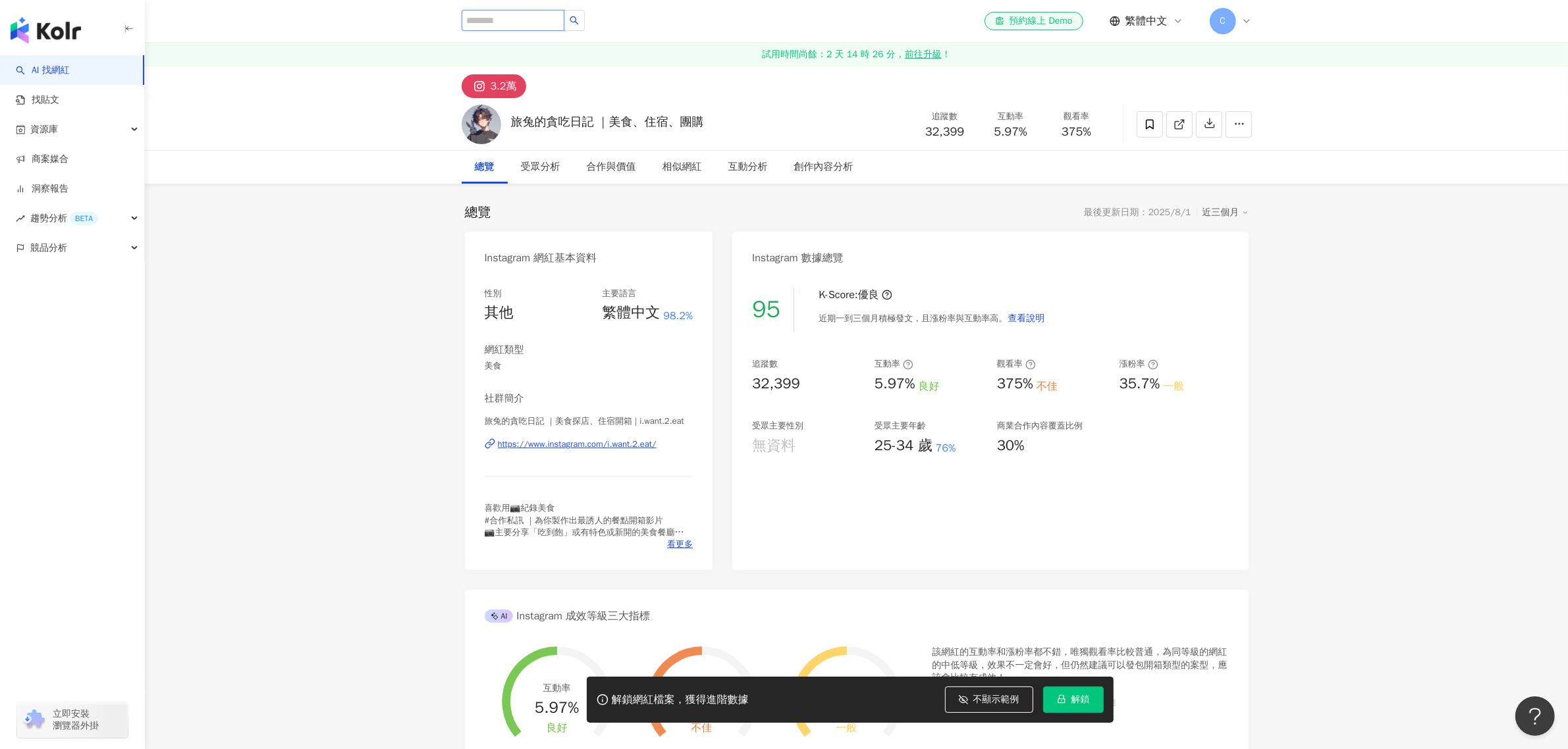 paste on "**********" 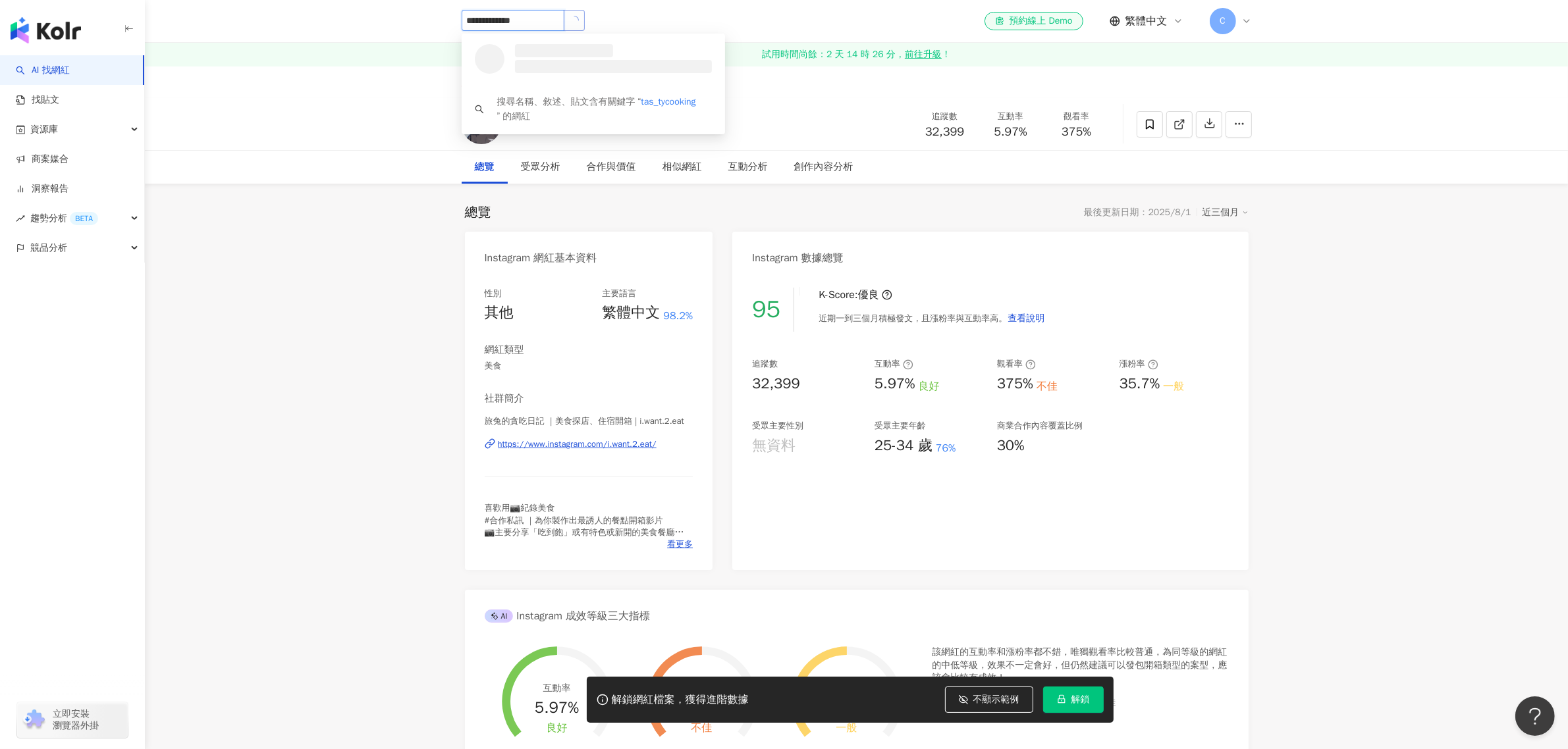 click at bounding box center [574, 20] 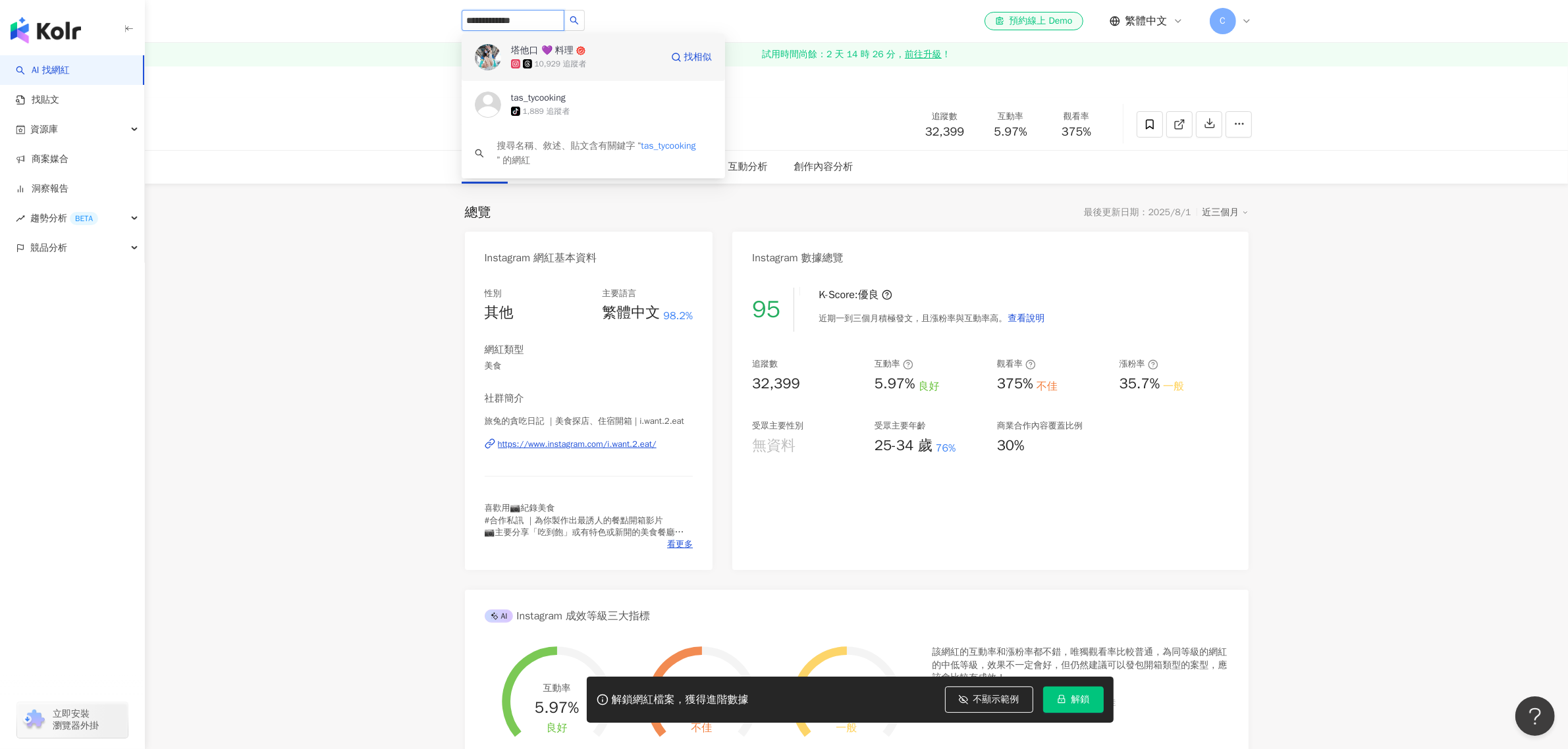 click on "塔他口 💜 料理" at bounding box center [542, 51] 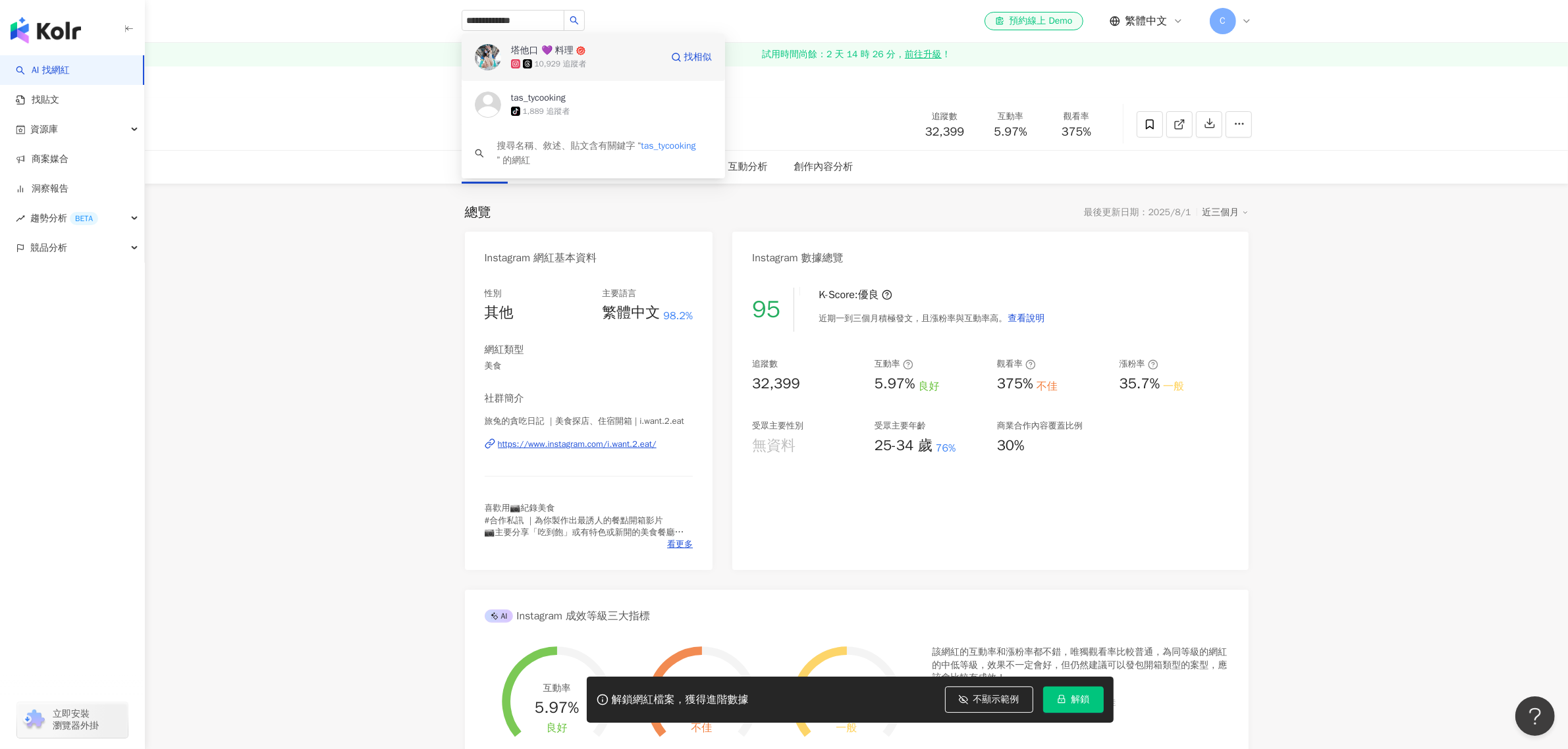 type 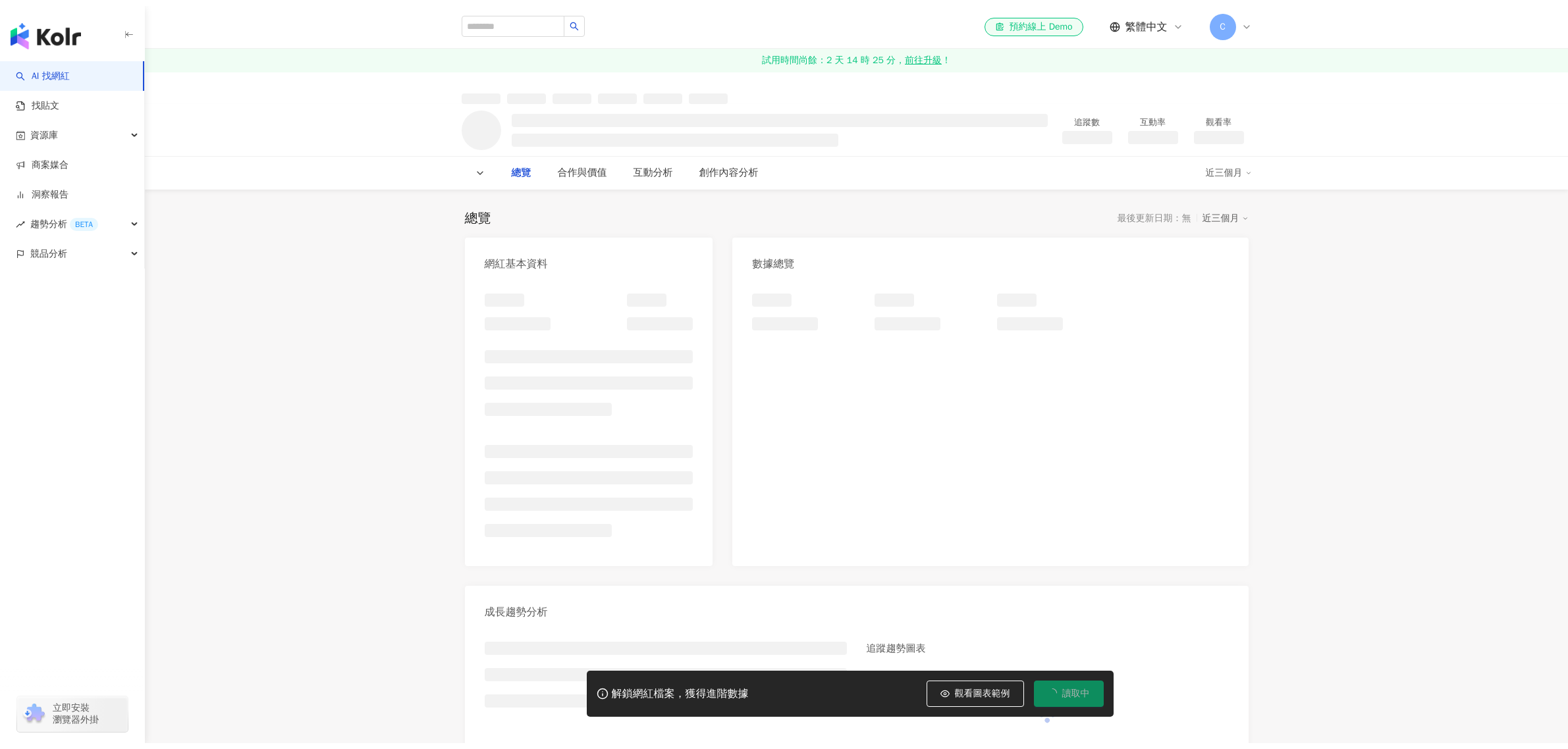 scroll, scrollTop: 0, scrollLeft: 0, axis: both 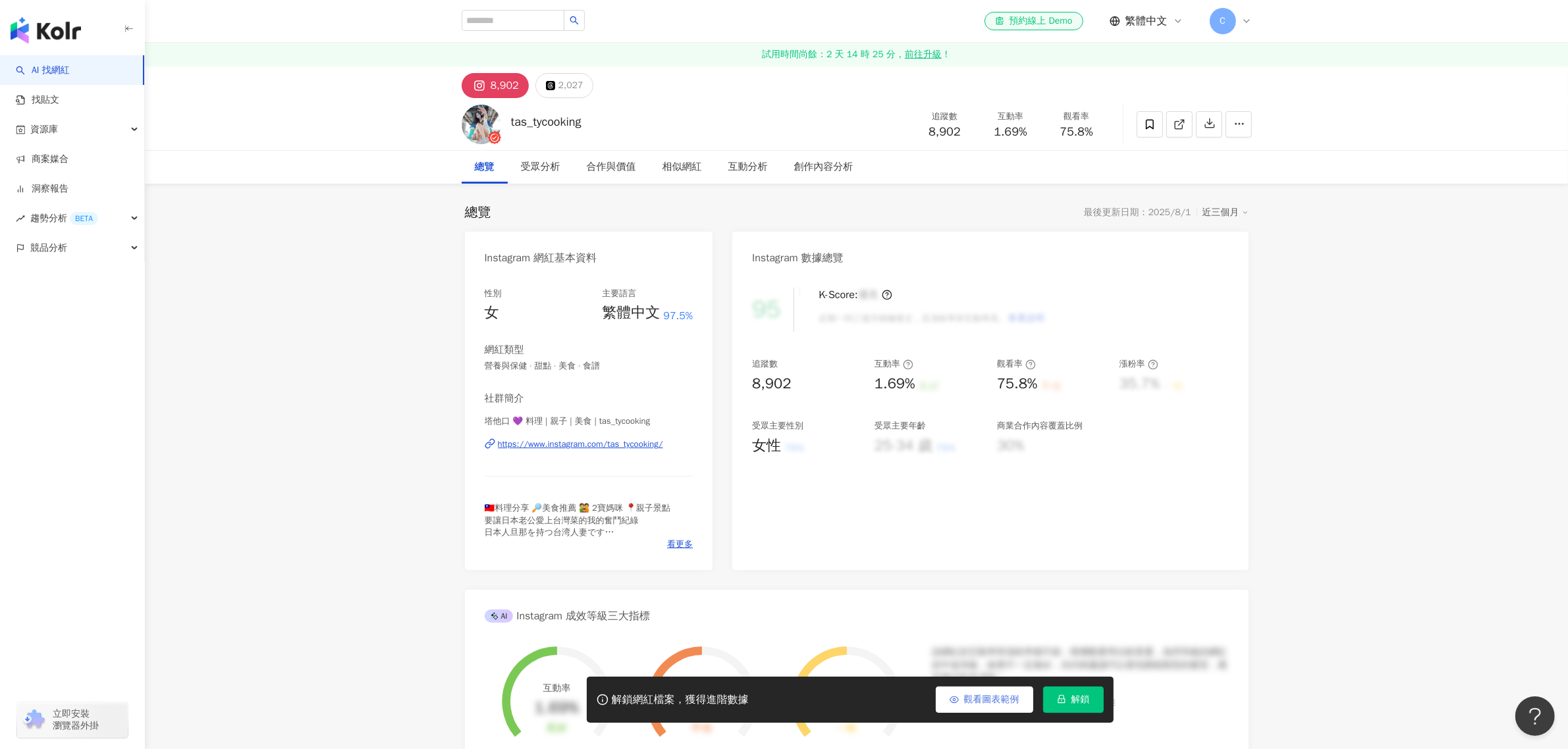 click on "觀看圖表範例" at bounding box center (992, 700) 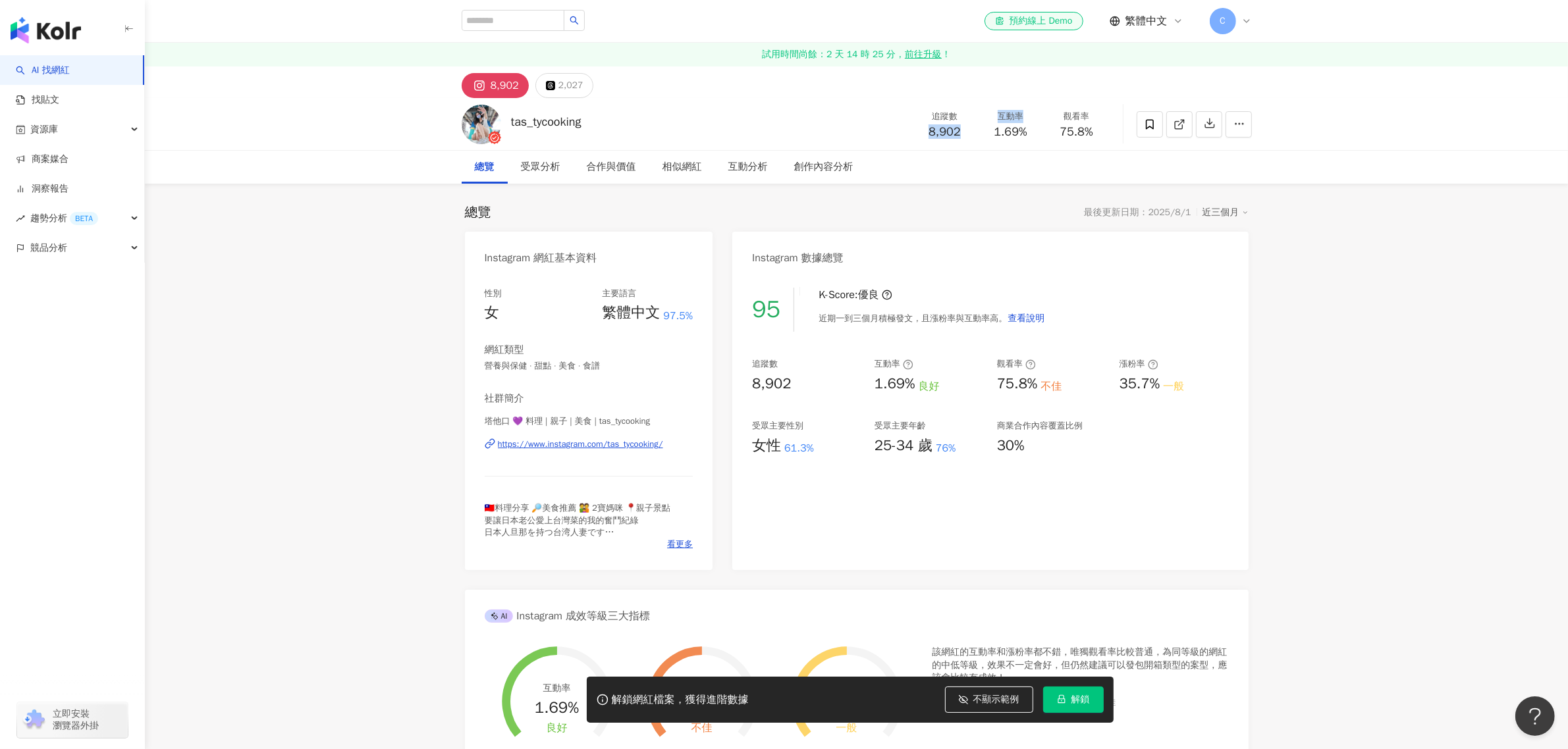 drag, startPoint x: 978, startPoint y: 132, endPoint x: 930, endPoint y: 136, distance: 48.16638 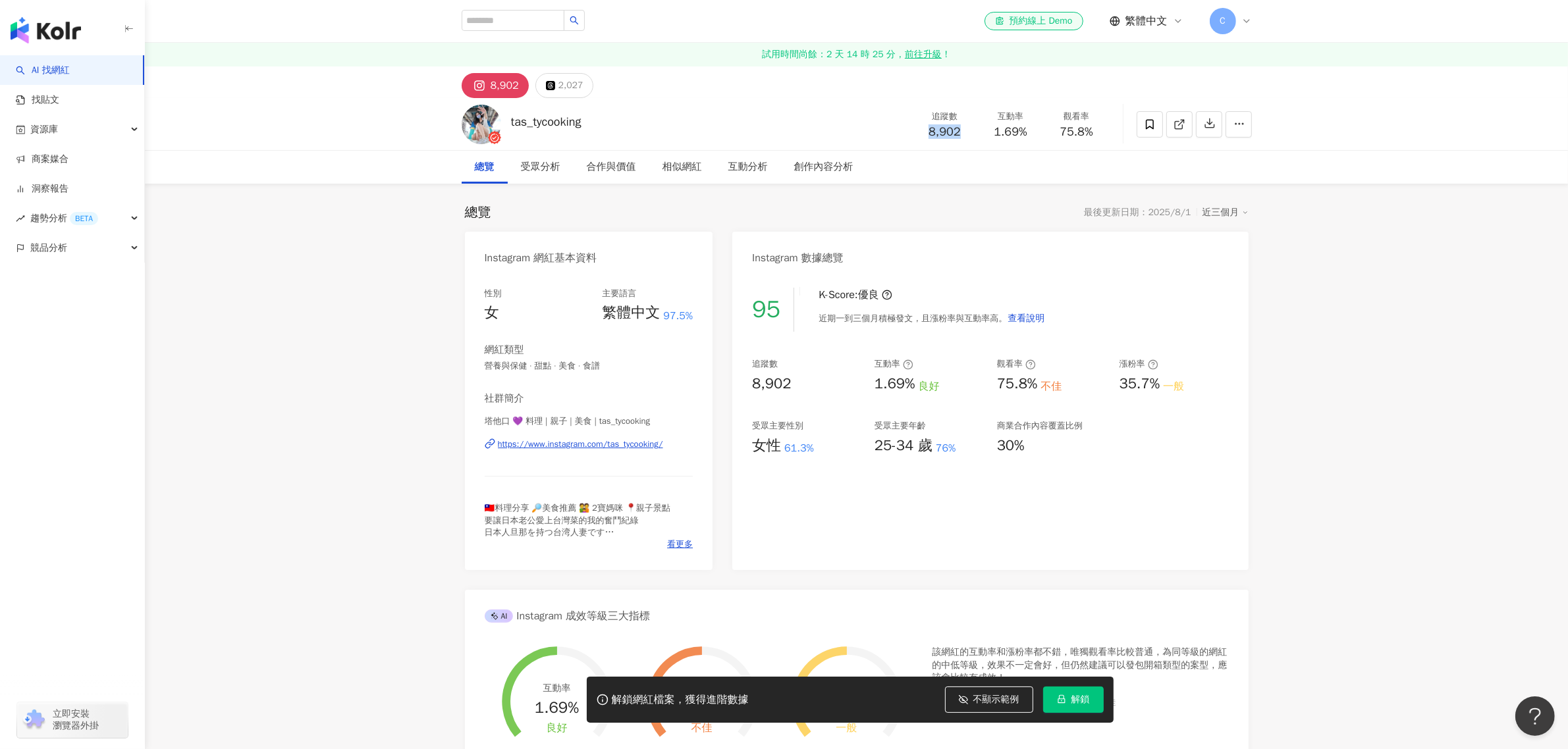 drag, startPoint x: 965, startPoint y: 130, endPoint x: 922, endPoint y: 130, distance: 43 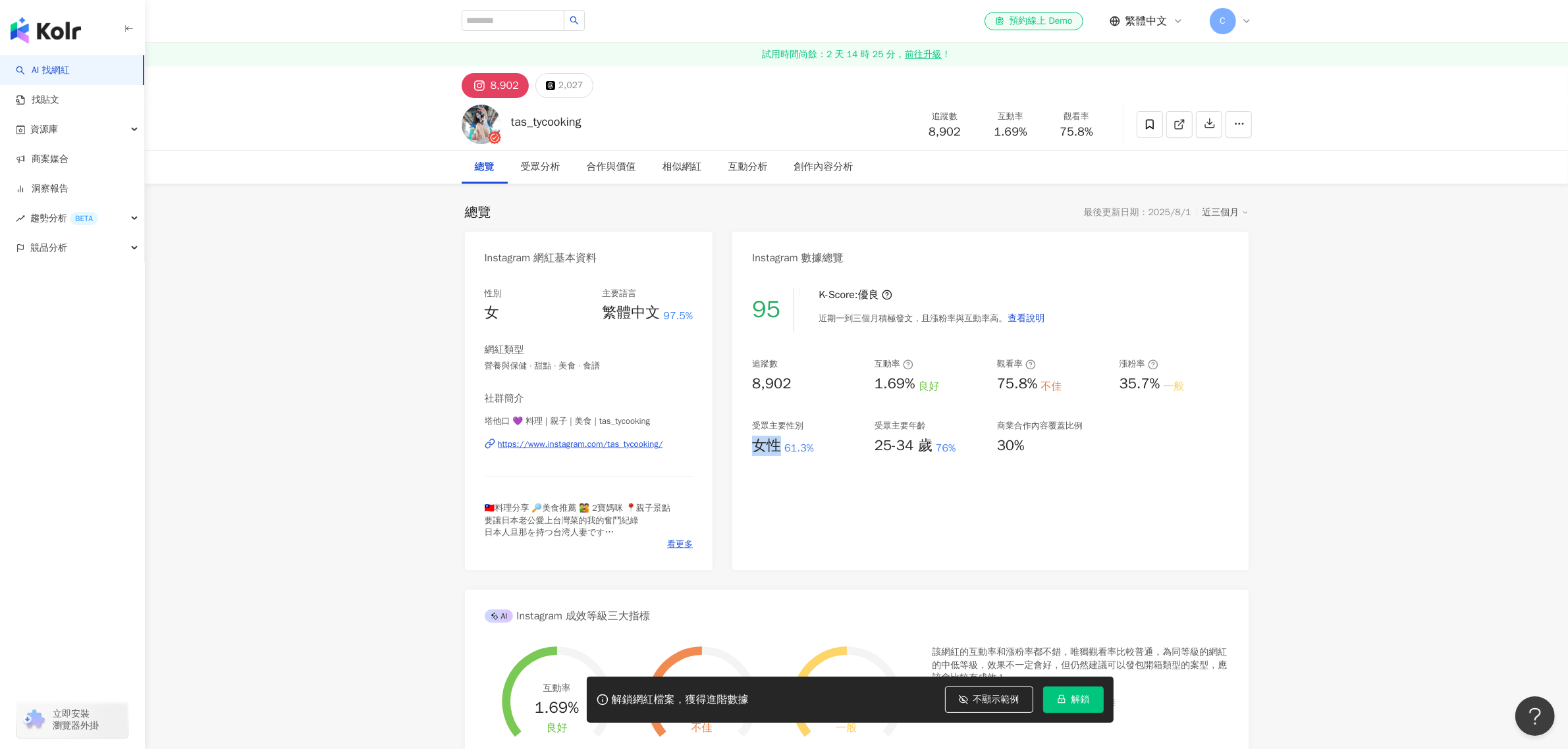 drag, startPoint x: 778, startPoint y: 451, endPoint x: 749, endPoint y: 454, distance: 29.15476 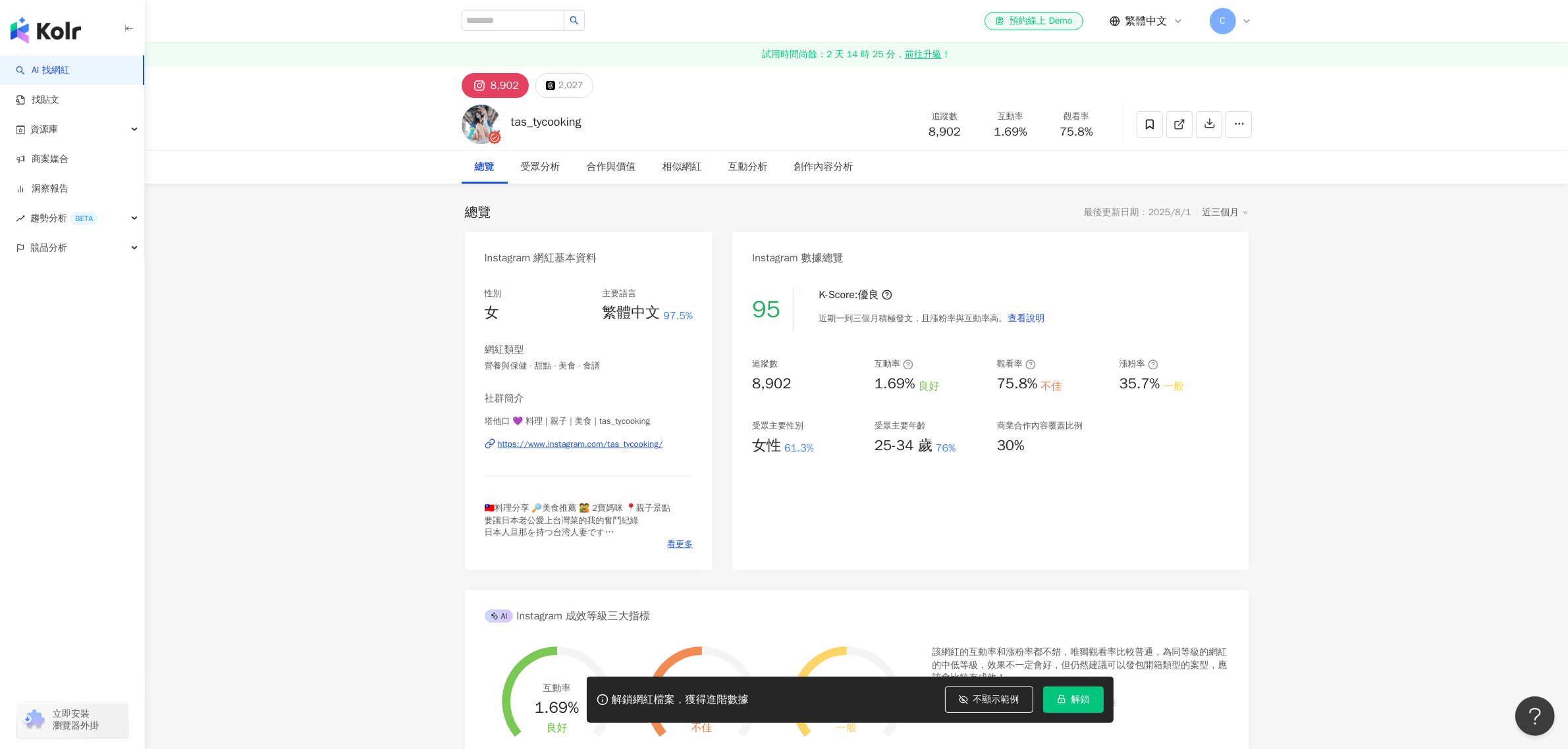 click on "95 K-Score :   優良 近期一到三個月積極發文，且漲粉率與互動率高。 查看說明 追蹤數   8,902 互動率   1.69% 良好 觀看率   75.8% 不佳 漲粉率   35.7% 一般 受眾主要性別   女性 61.3% 受眾主要年齡   25-34 歲 76% 商業合作內容覆蓋比例   30%" at bounding box center [990, 422] 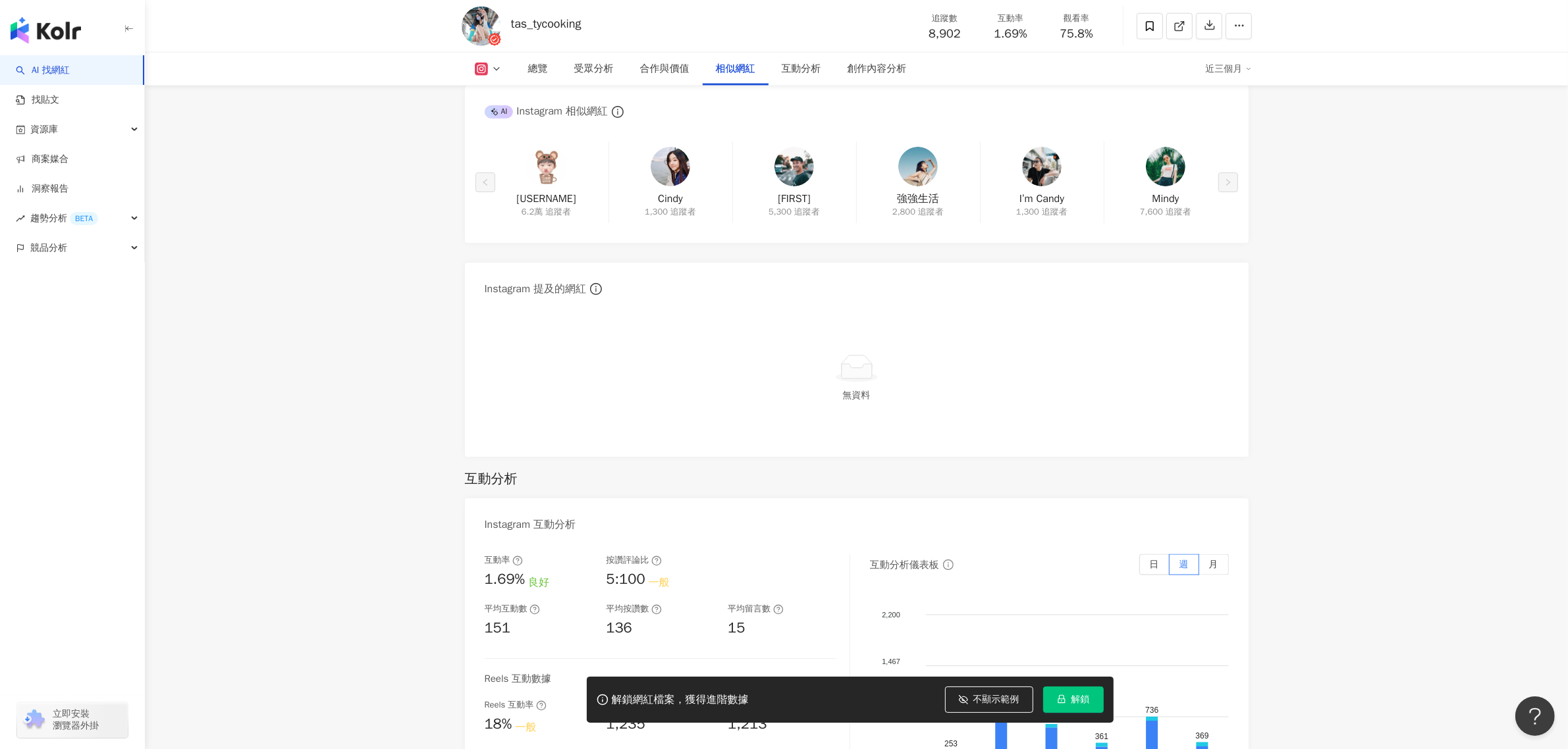 scroll, scrollTop: 2715, scrollLeft: 0, axis: vertical 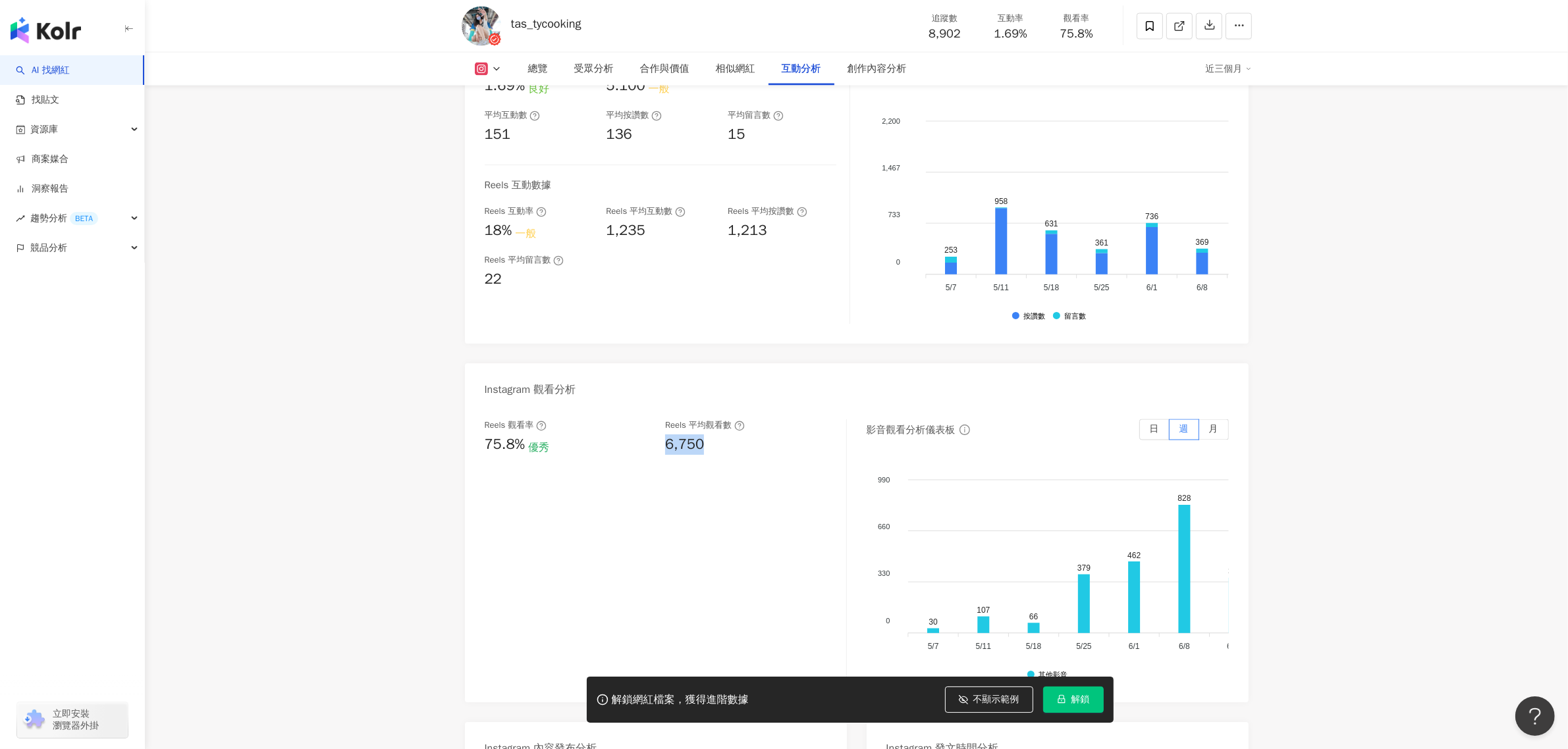 drag, startPoint x: 705, startPoint y: 441, endPoint x: 659, endPoint y: 452, distance: 47.296934 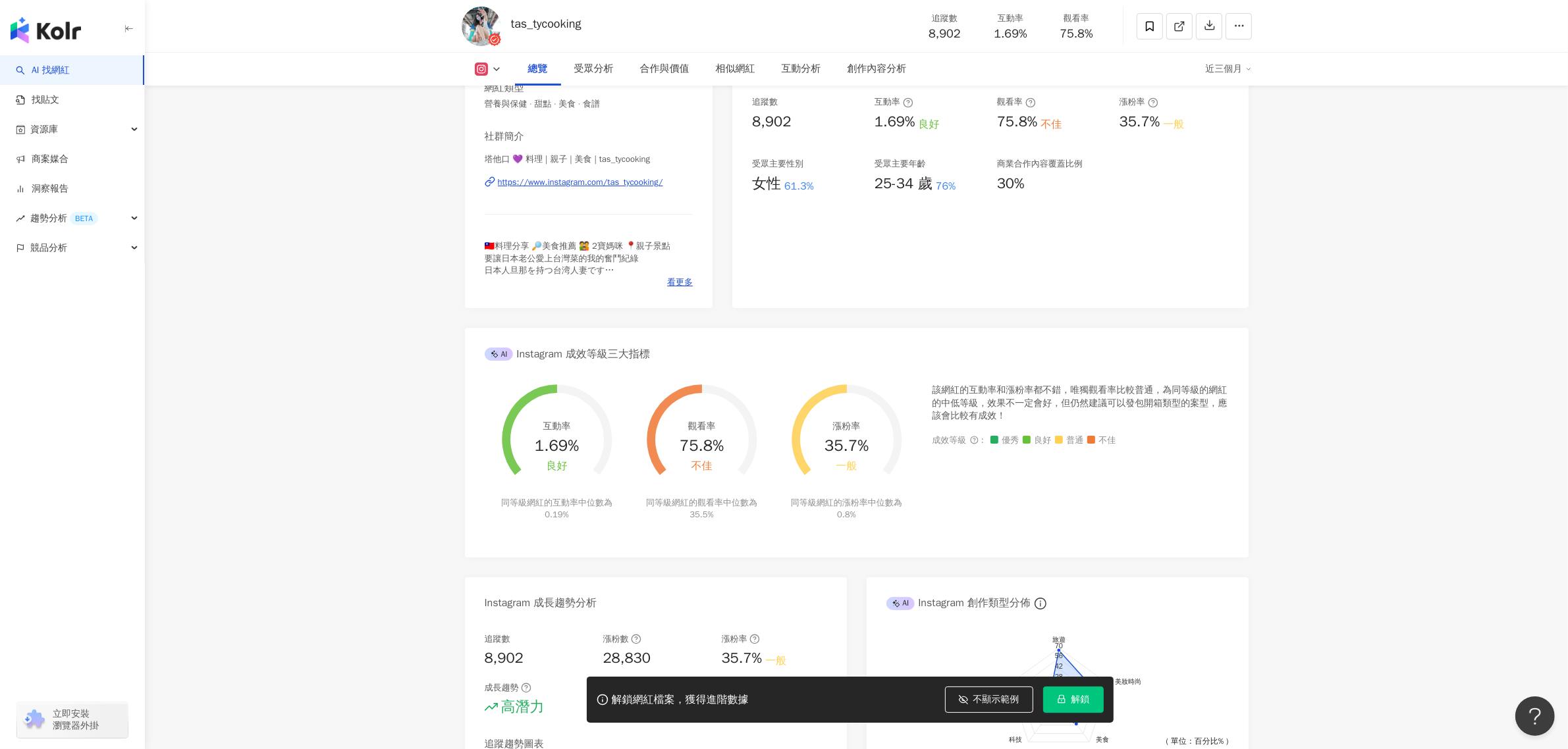 scroll, scrollTop: 0, scrollLeft: 0, axis: both 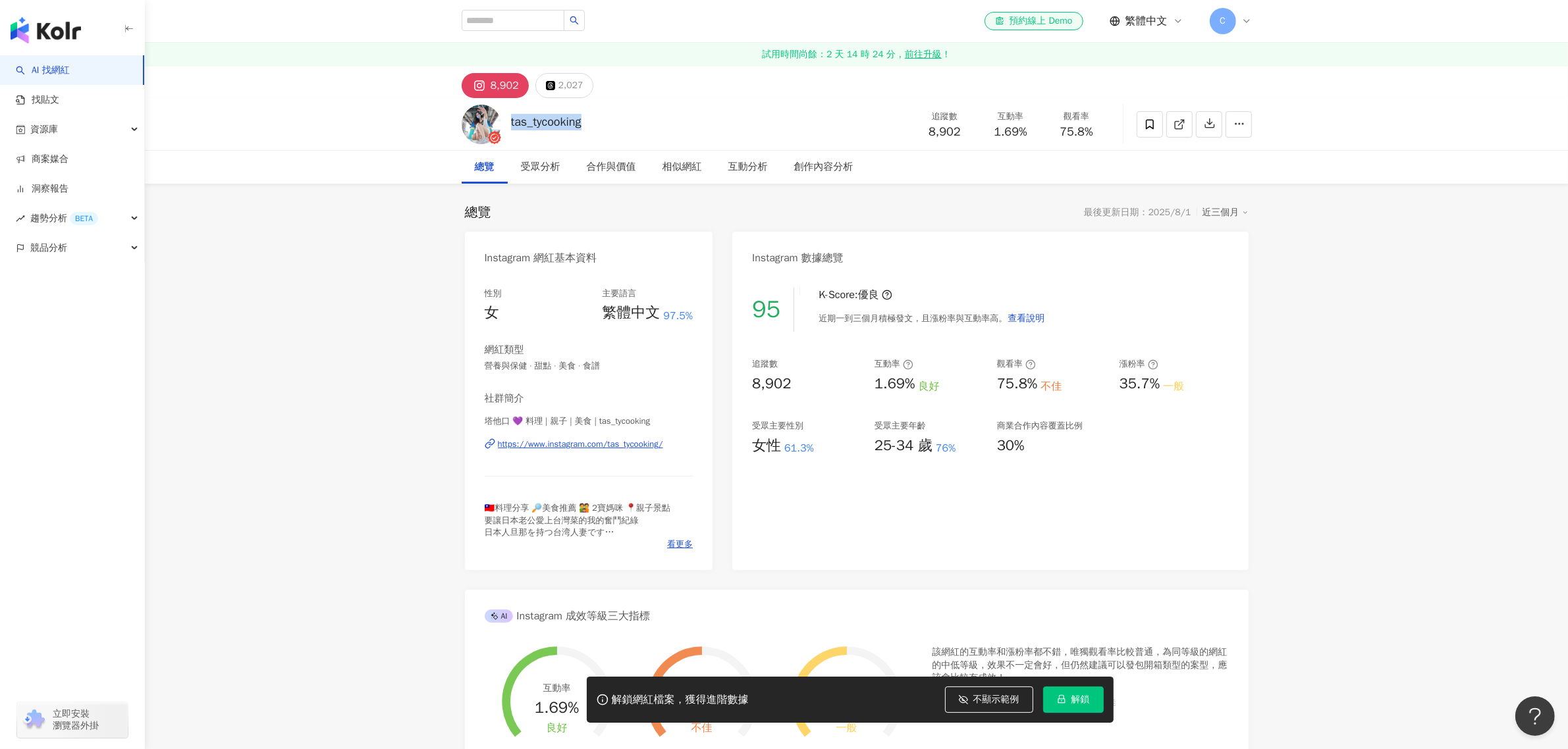 drag, startPoint x: 632, startPoint y: 123, endPoint x: 510, endPoint y: 120, distance: 122.03688 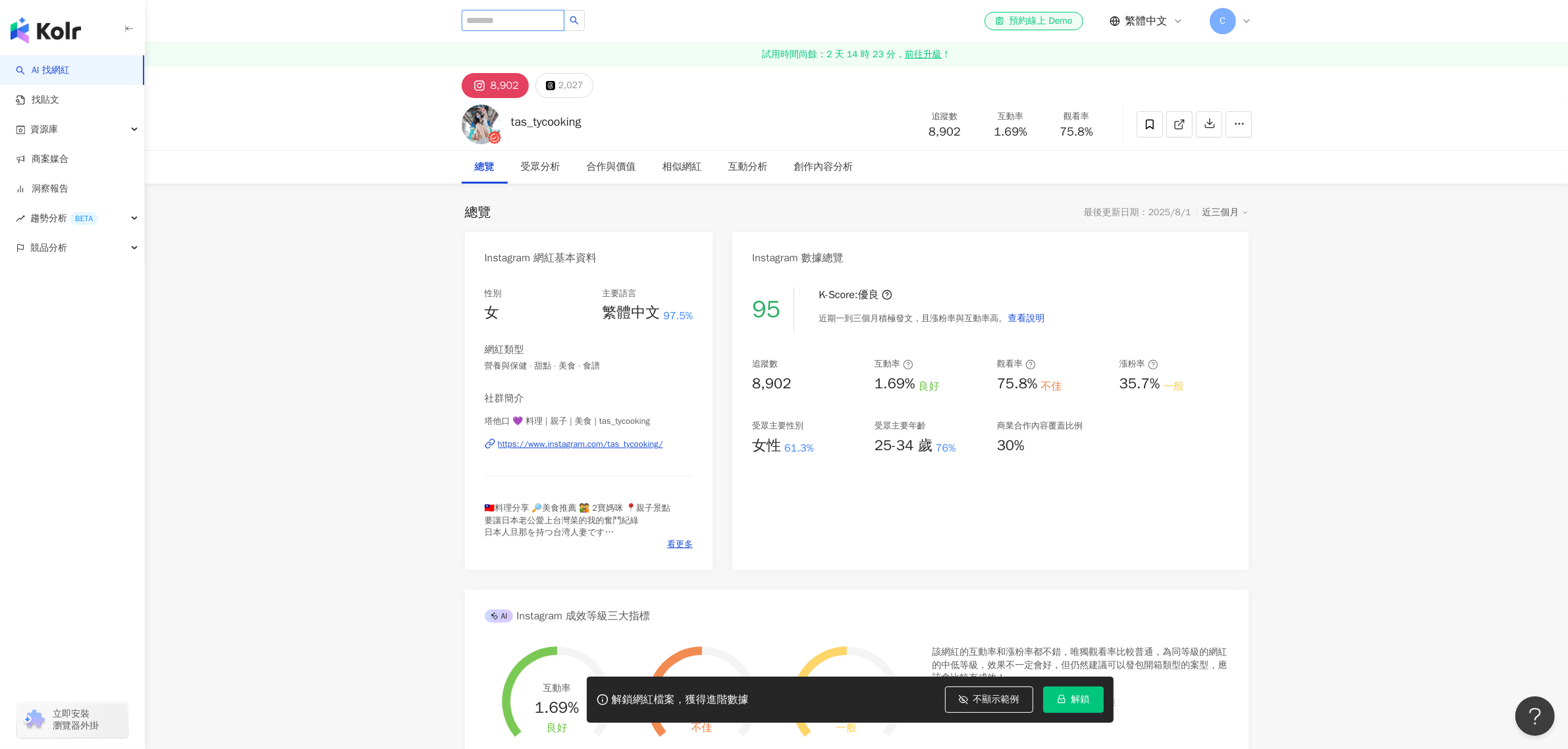 click at bounding box center (513, 20) 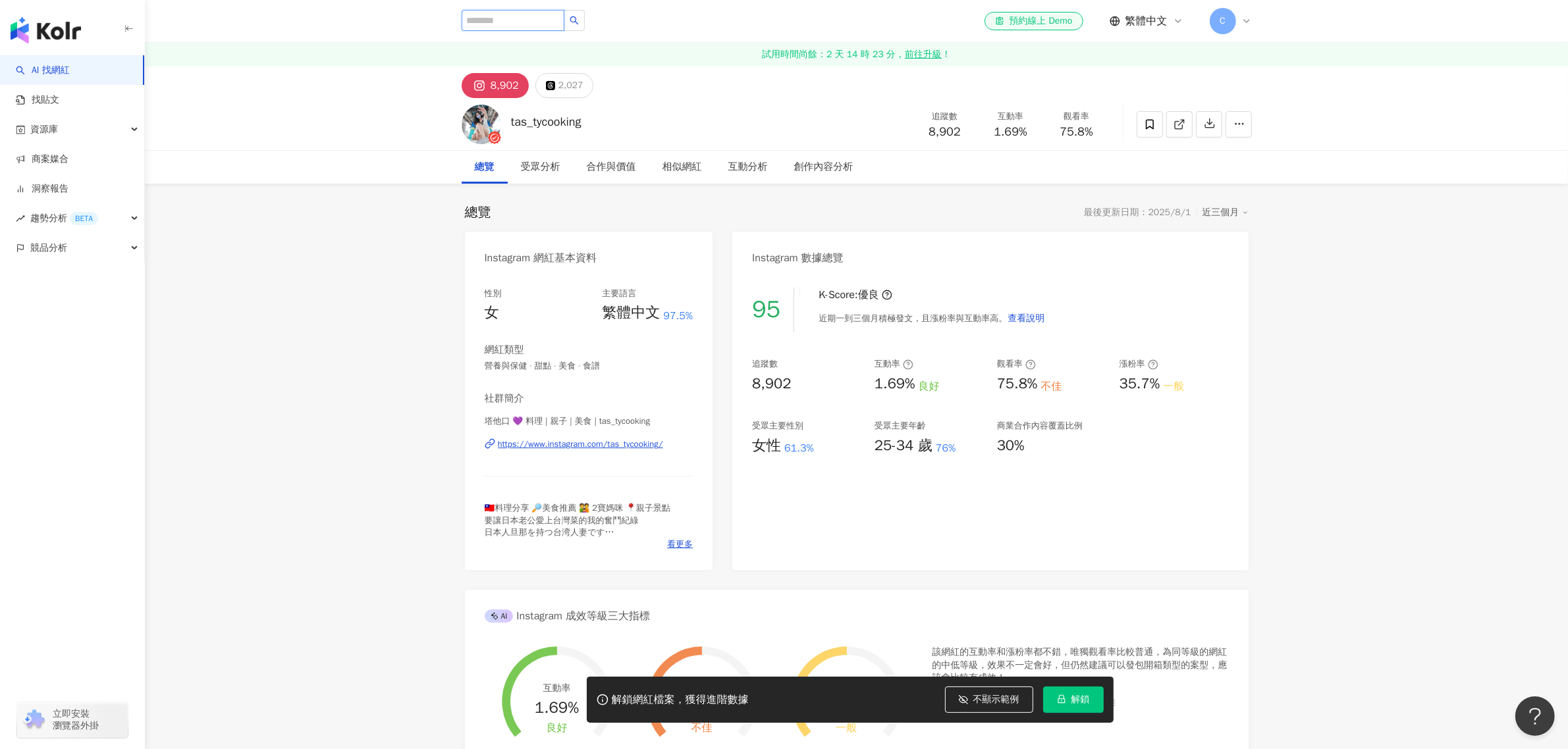 paste on "**********" 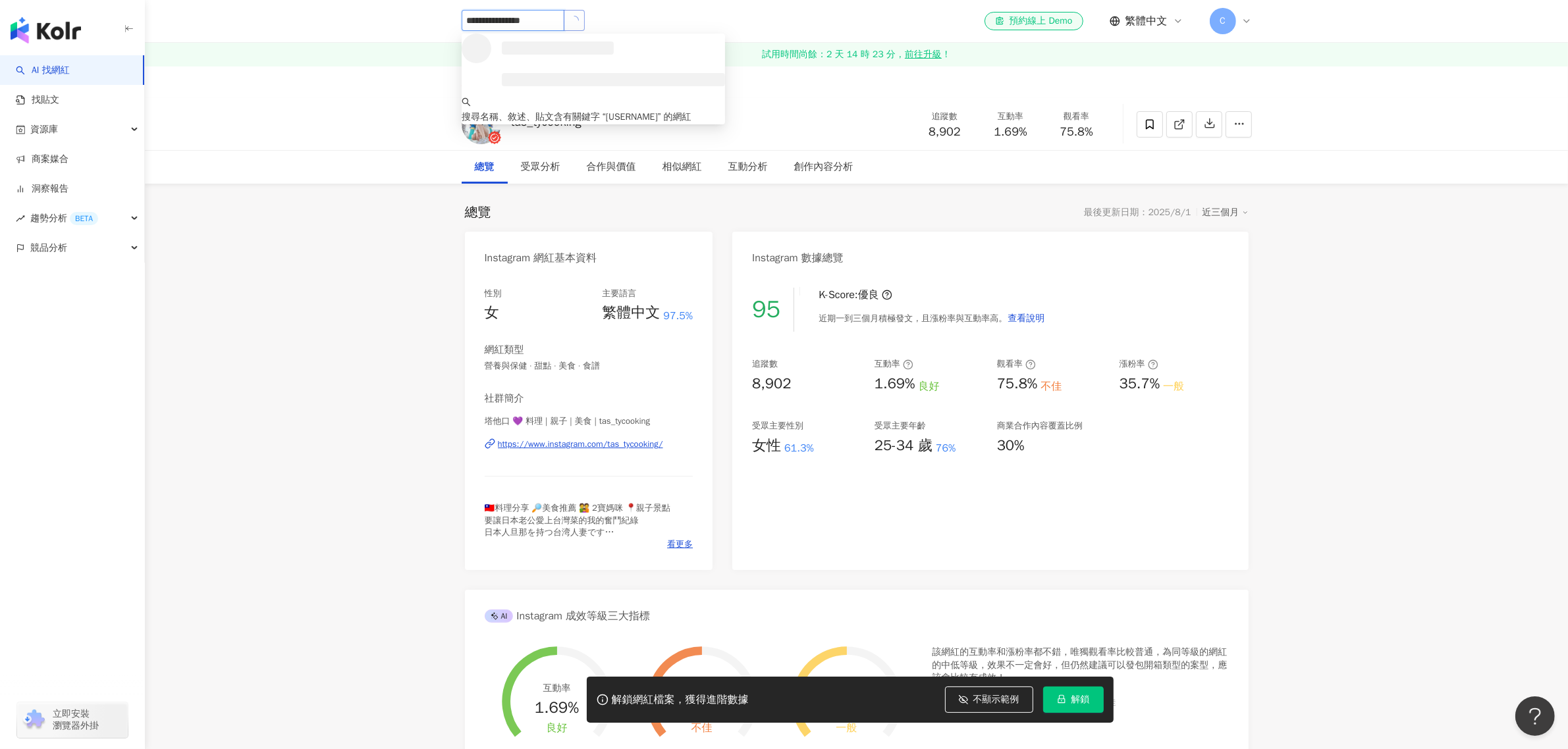 click 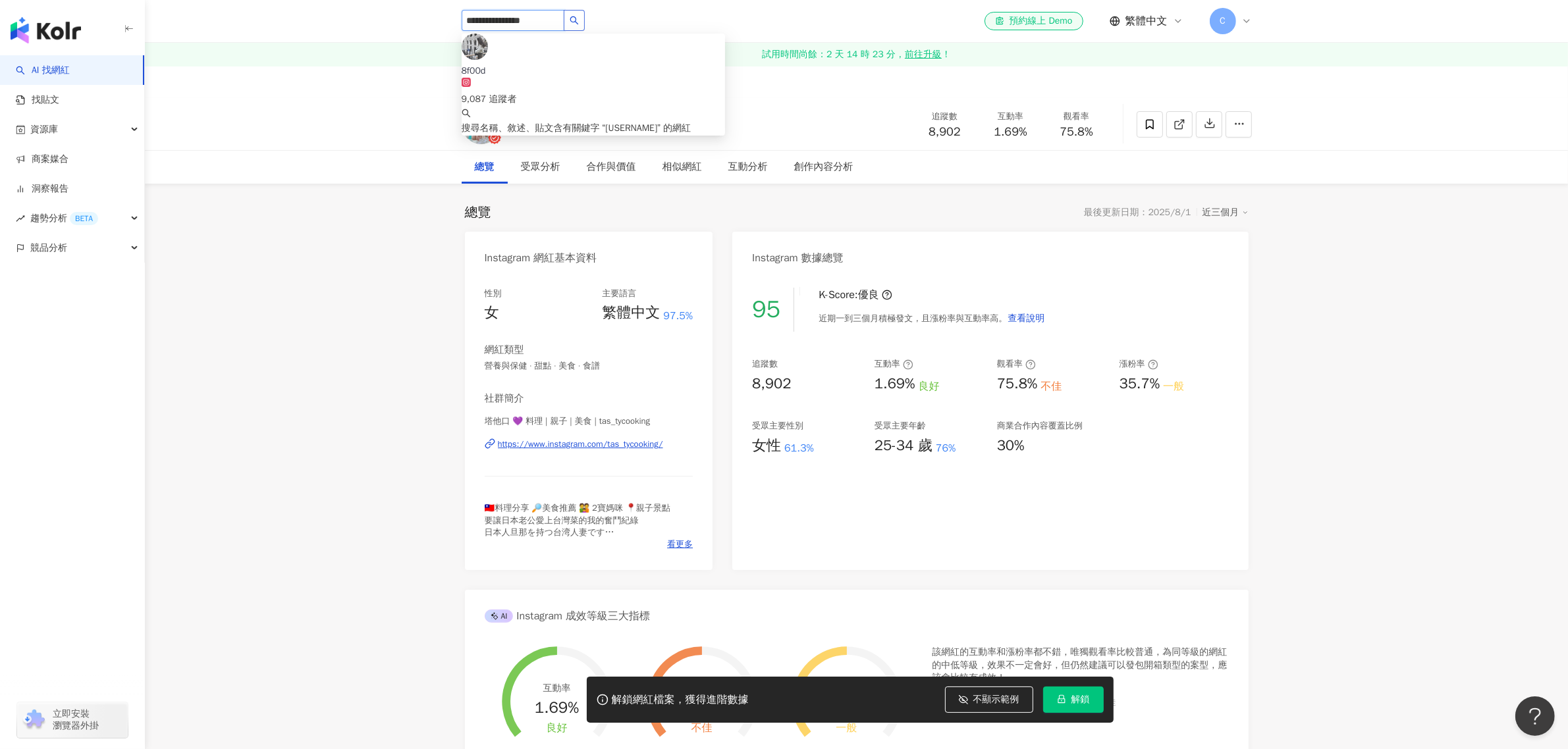 click 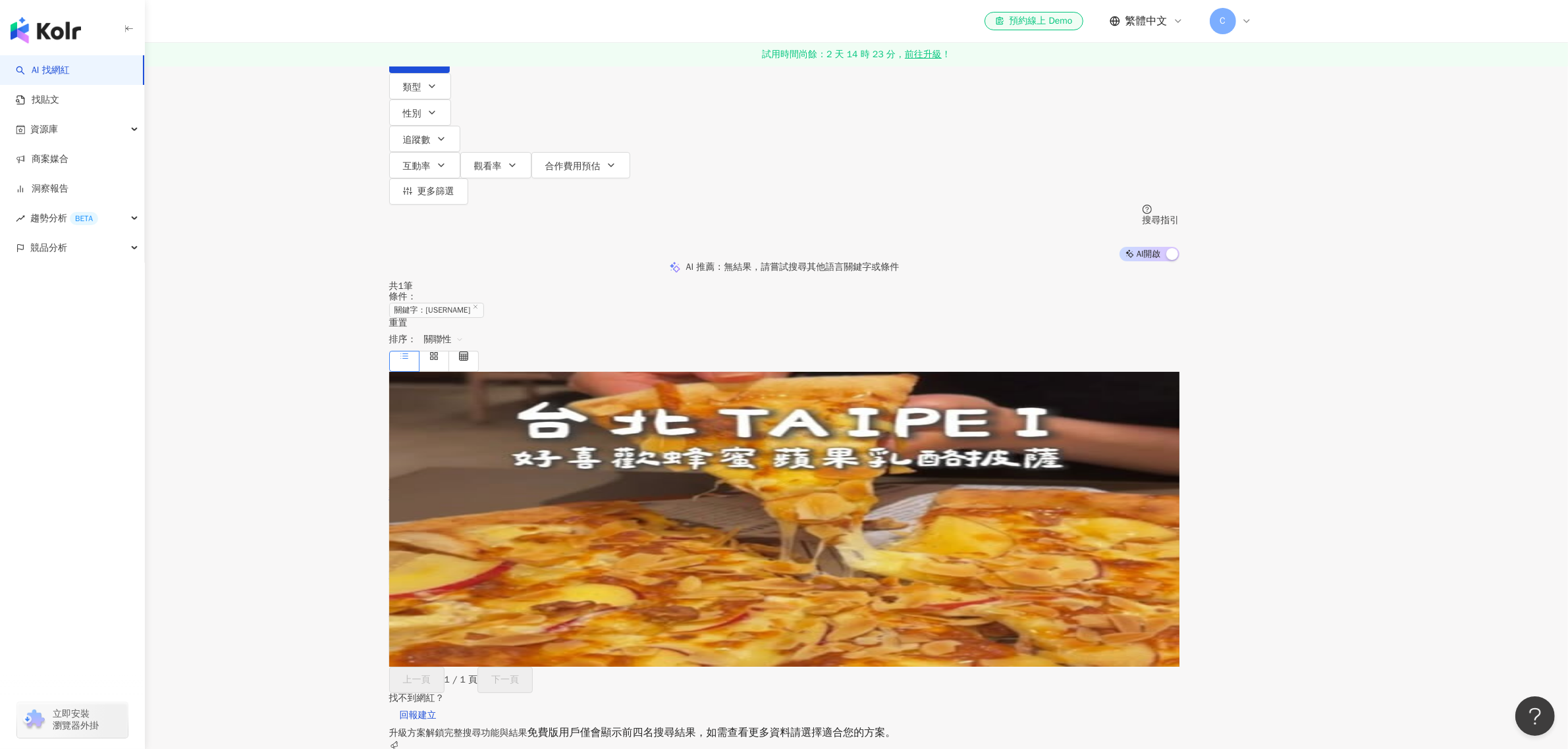 click on "8f00d" at bounding box center (784, 476) 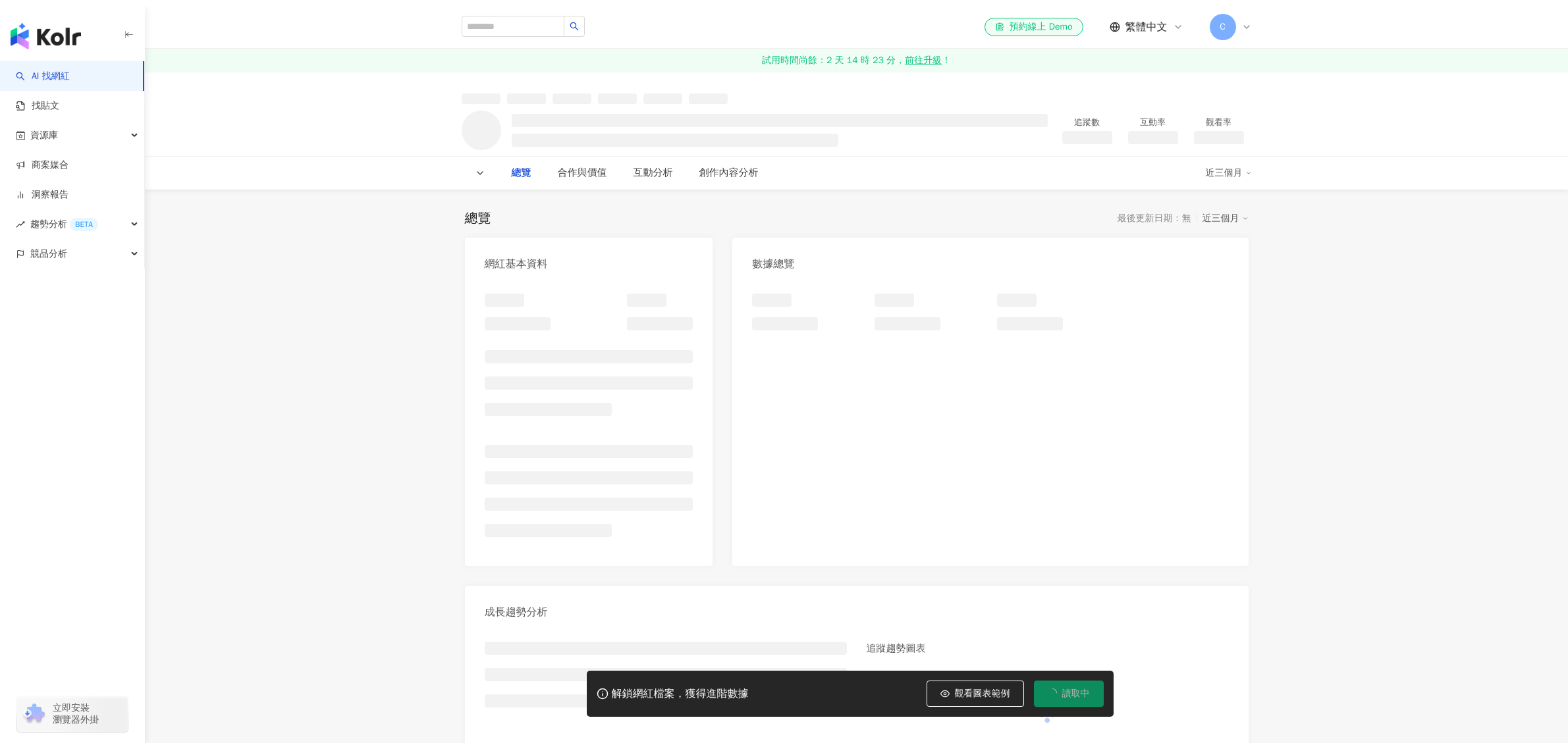 scroll, scrollTop: 0, scrollLeft: 0, axis: both 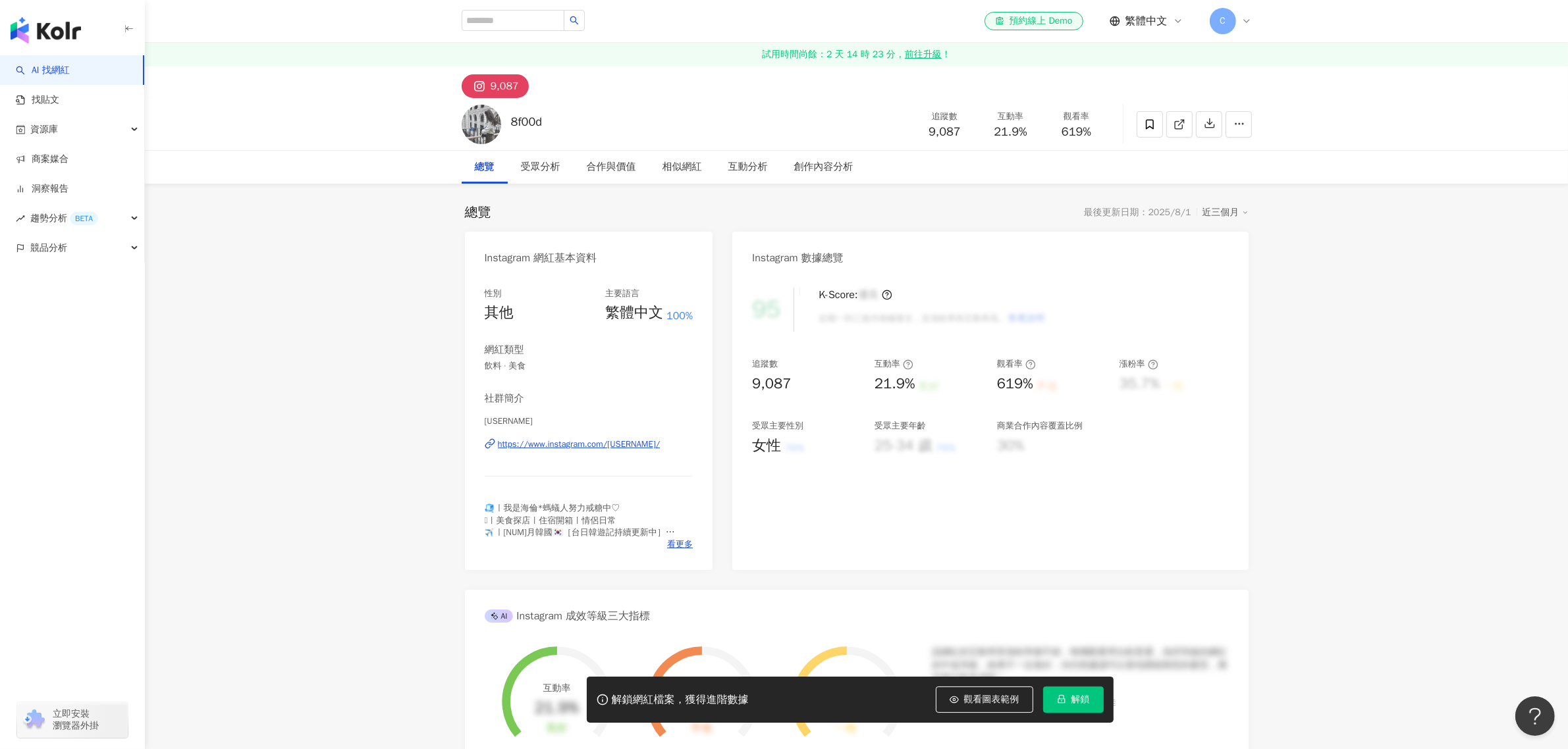 click on "觀看圖表範例" at bounding box center (992, 700) 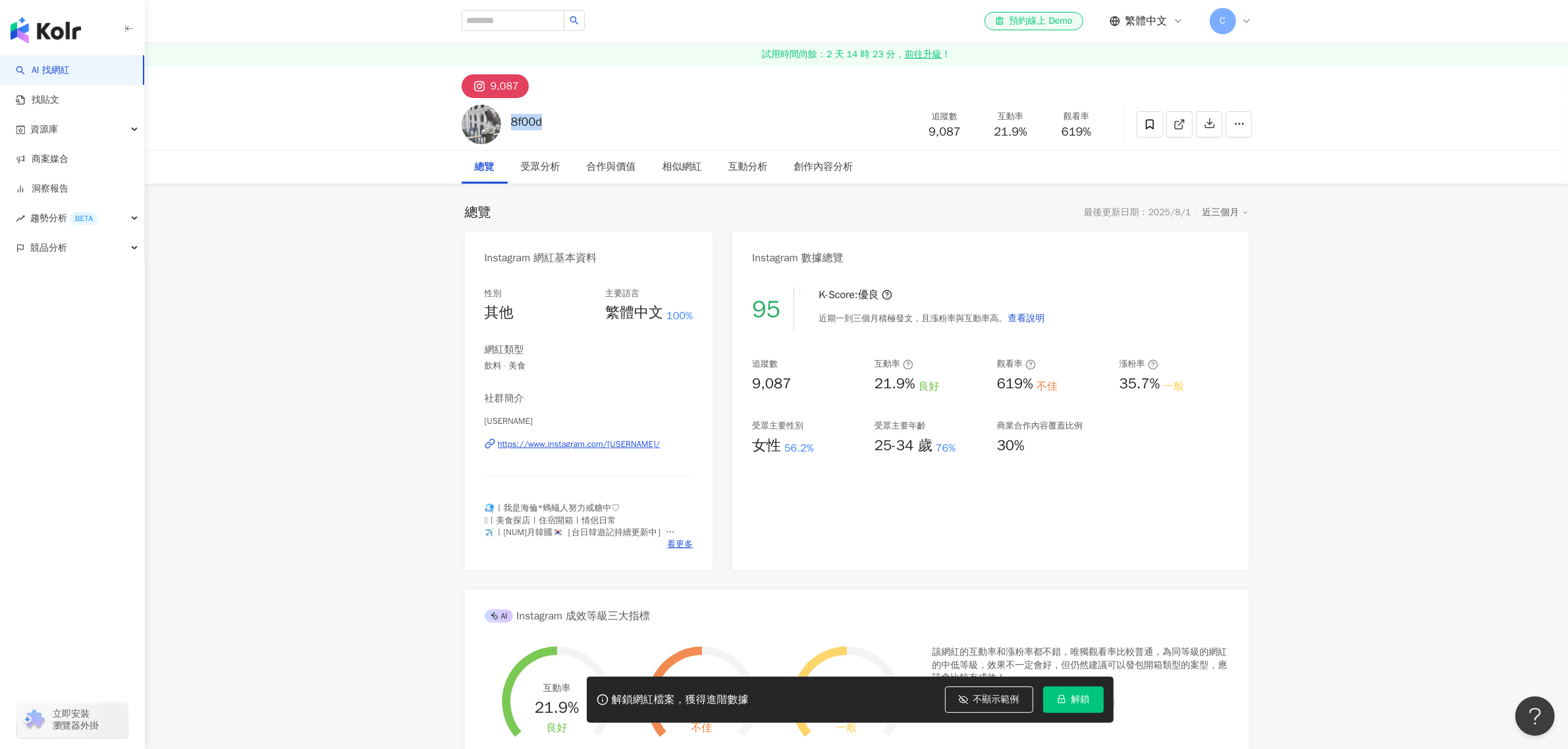 drag, startPoint x: 572, startPoint y: 122, endPoint x: 512, endPoint y: 125, distance: 60.07495 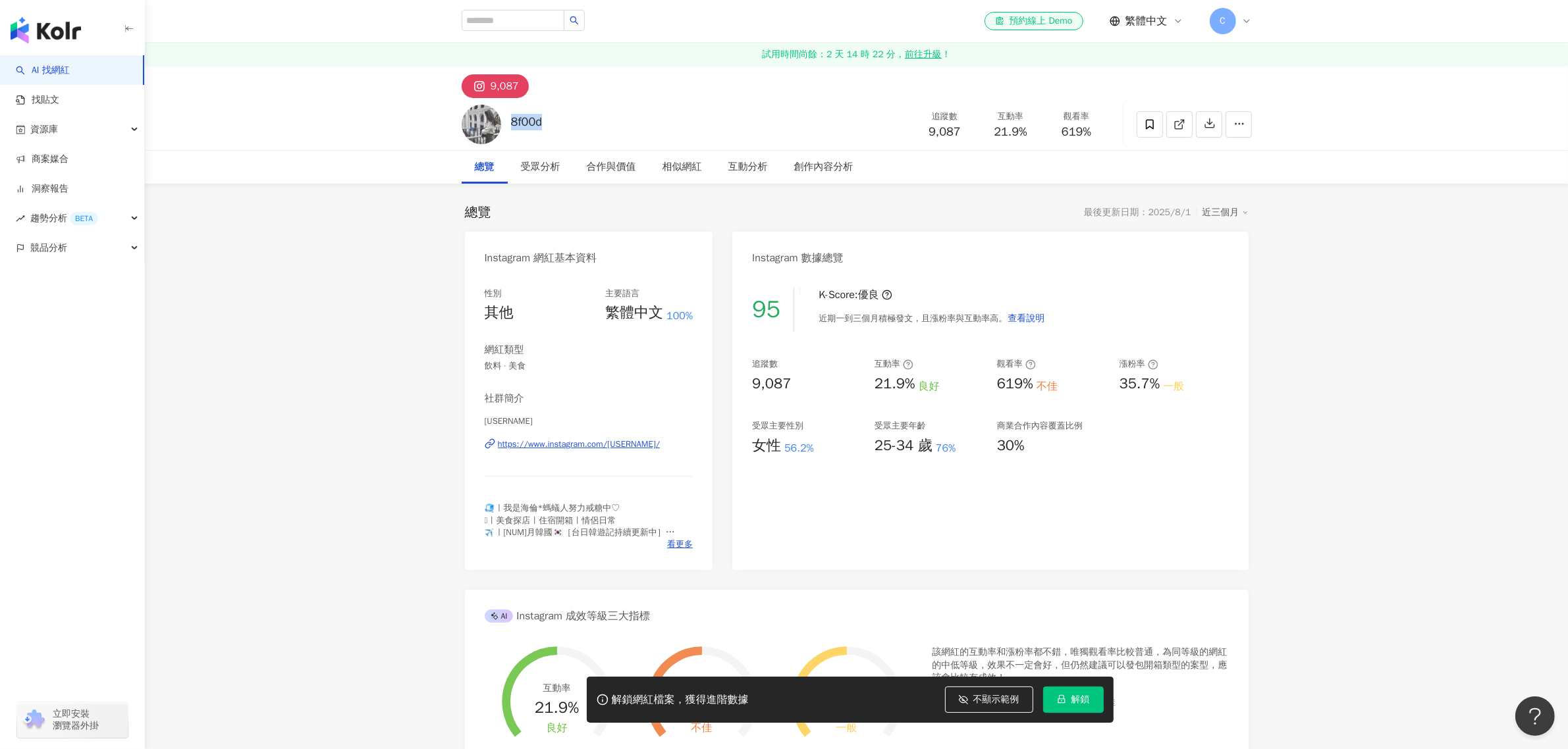 click on "8f00d 追蹤數 9,087 互動率 21.9% 觀看率 619%" at bounding box center [857, 124] 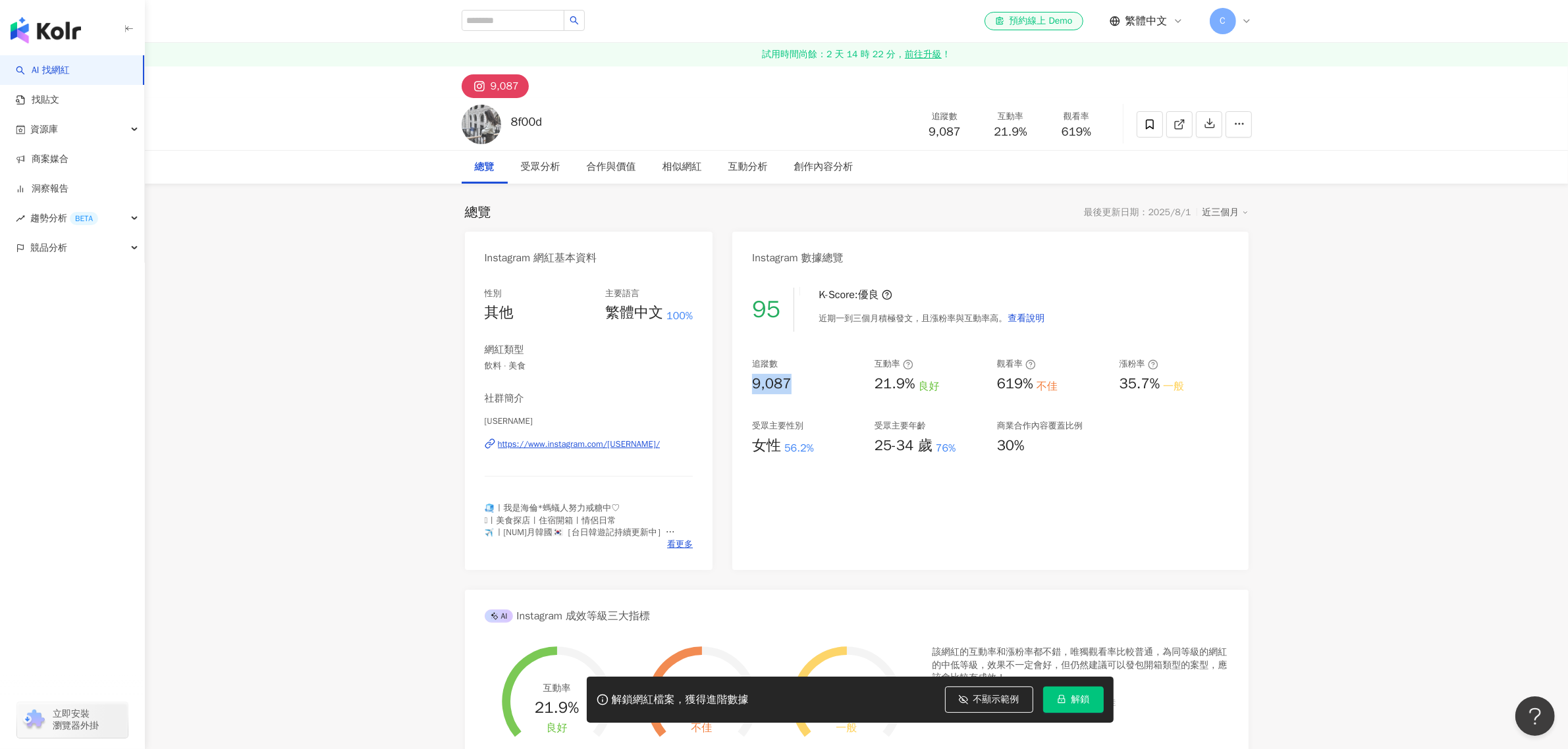 drag, startPoint x: 803, startPoint y: 377, endPoint x: 749, endPoint y: 377, distance: 54 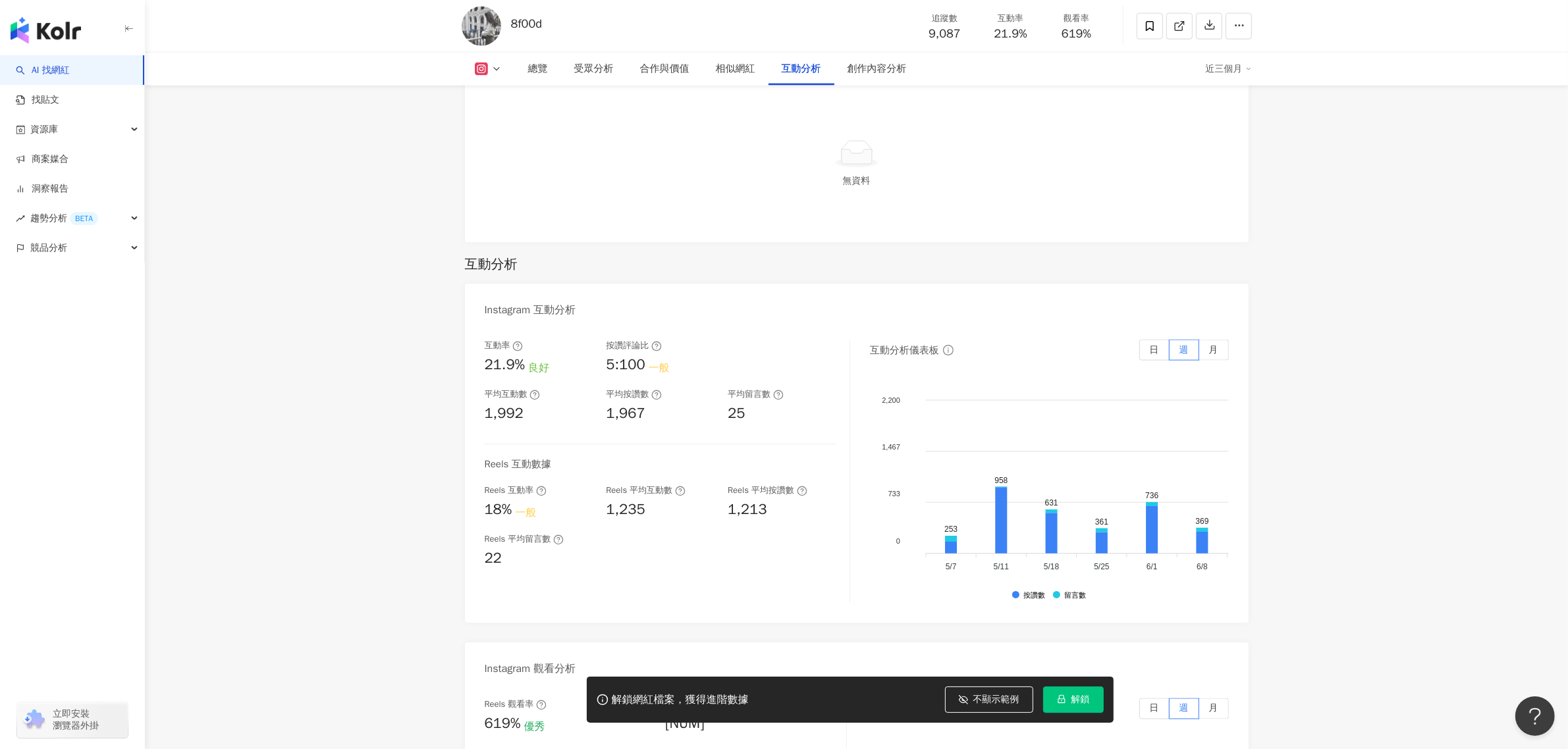 scroll, scrollTop: 2633, scrollLeft: 0, axis: vertical 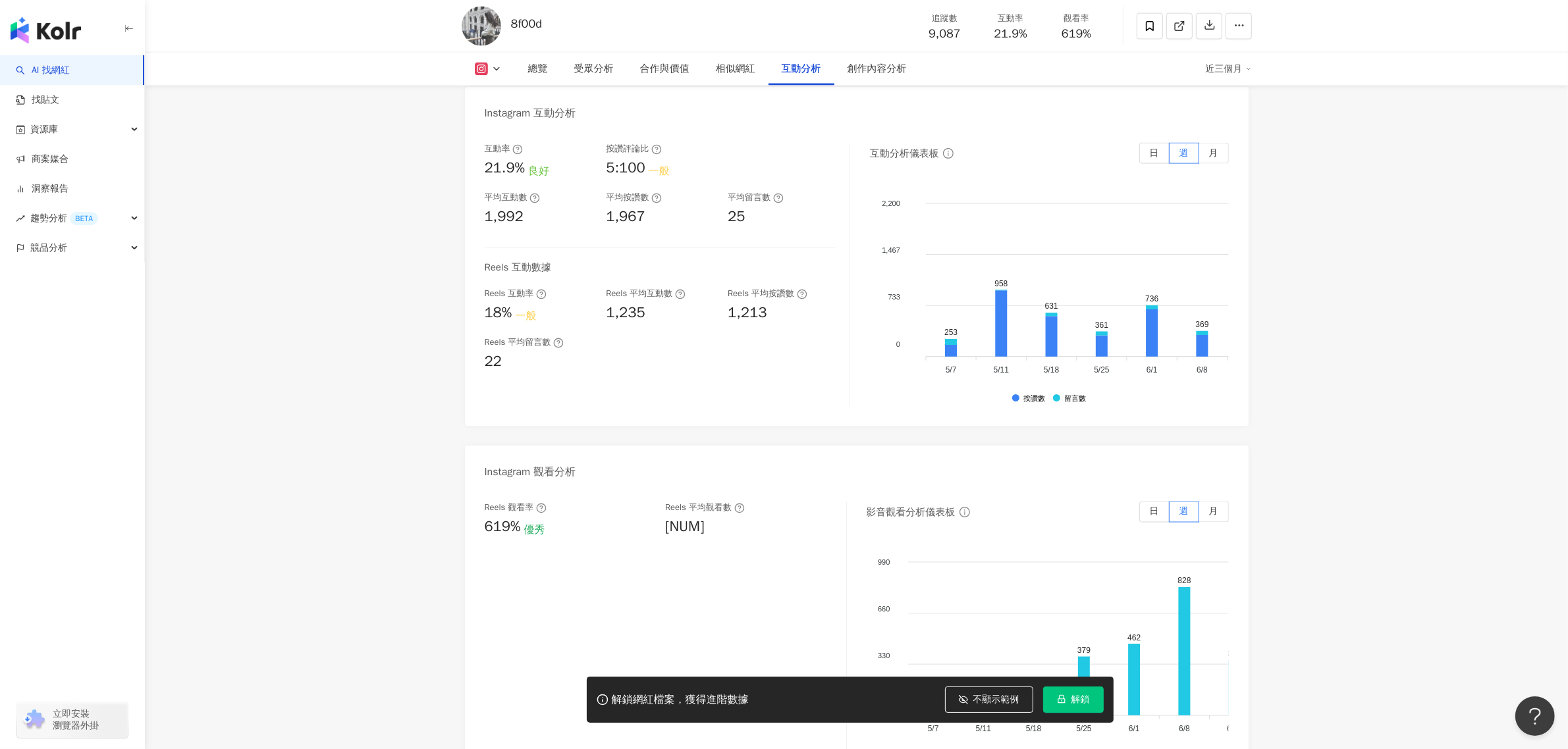 drag, startPoint x: 725, startPoint y: 525, endPoint x: 693, endPoint y: 523, distance: 32.06244 